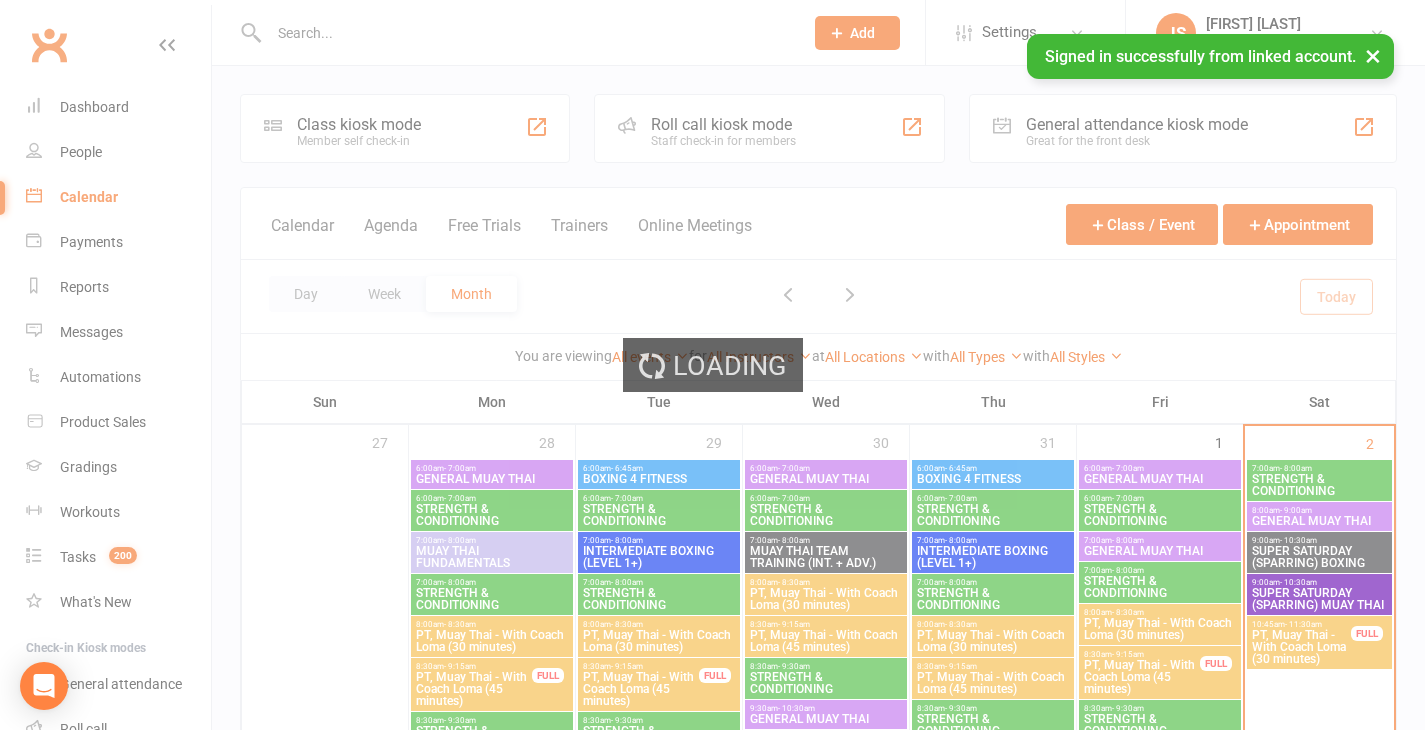 scroll, scrollTop: 0, scrollLeft: 0, axis: both 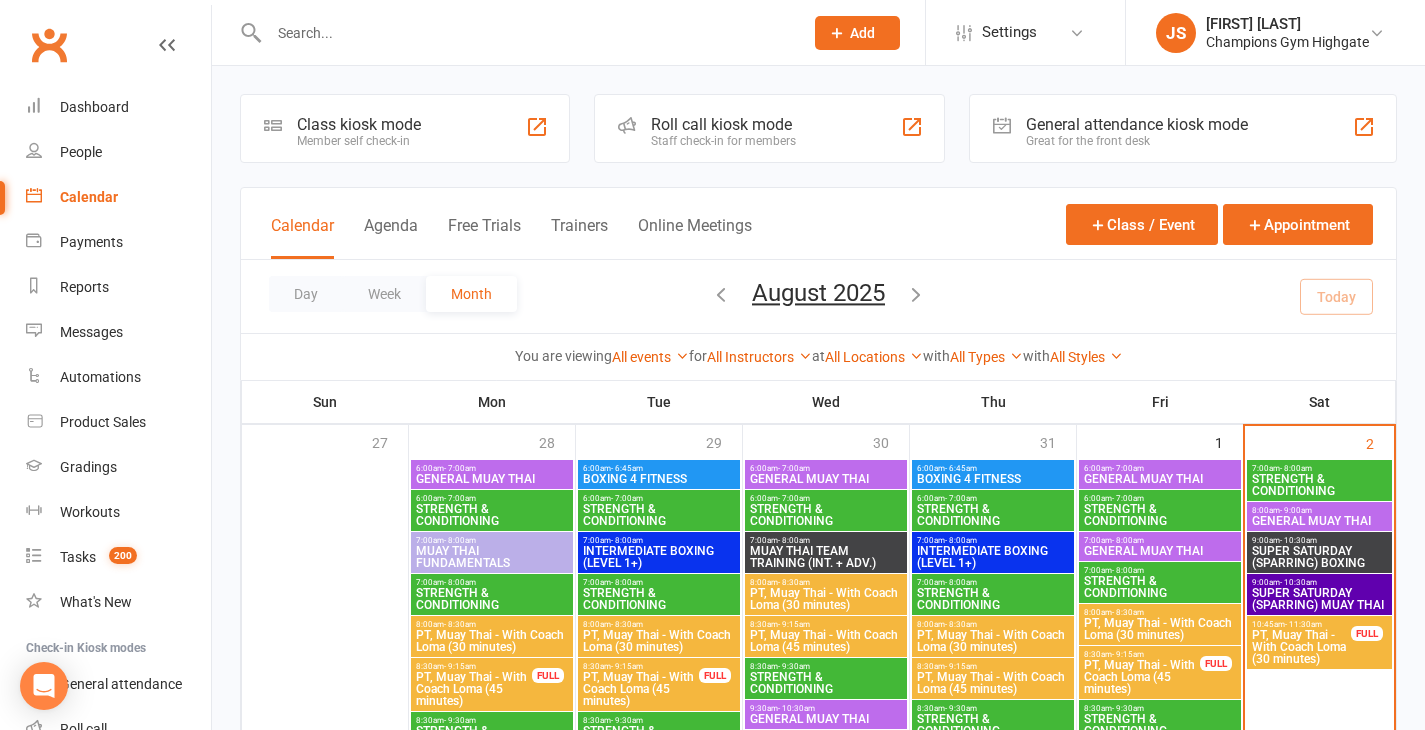 click on "SUPER SATURDAY (SPARRING) BOXING" at bounding box center [1320, 557] 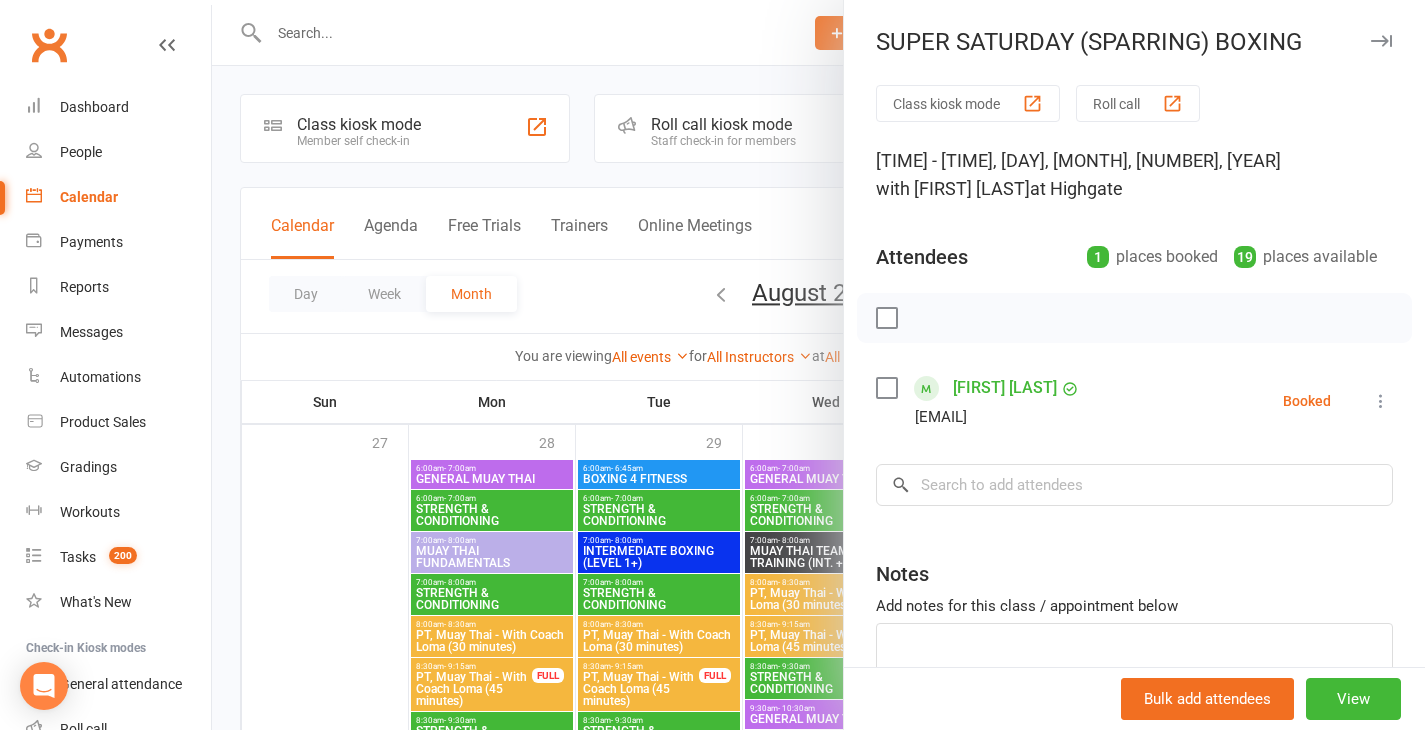 click at bounding box center [818, 365] 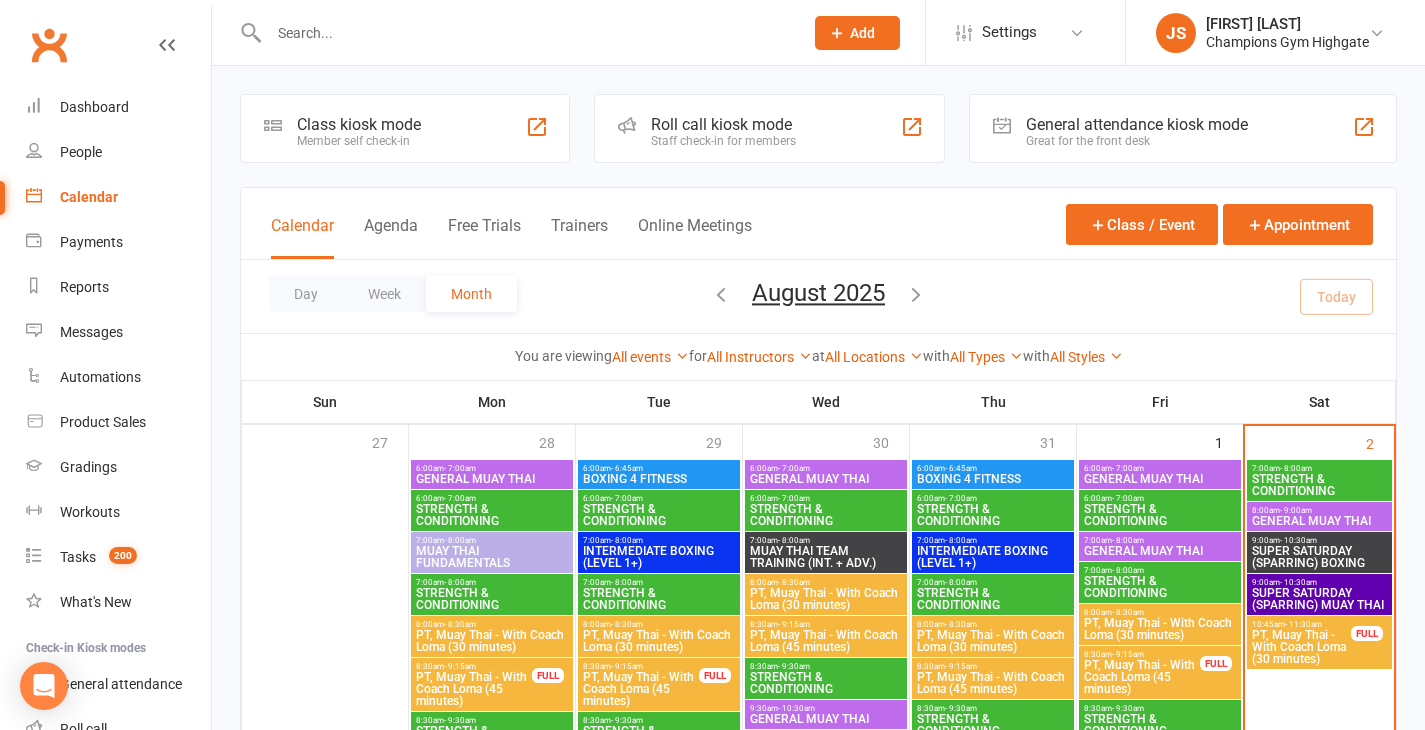 click on "SUPER SATURDAY (SPARRING) MUAY THAI" at bounding box center [1320, 599] 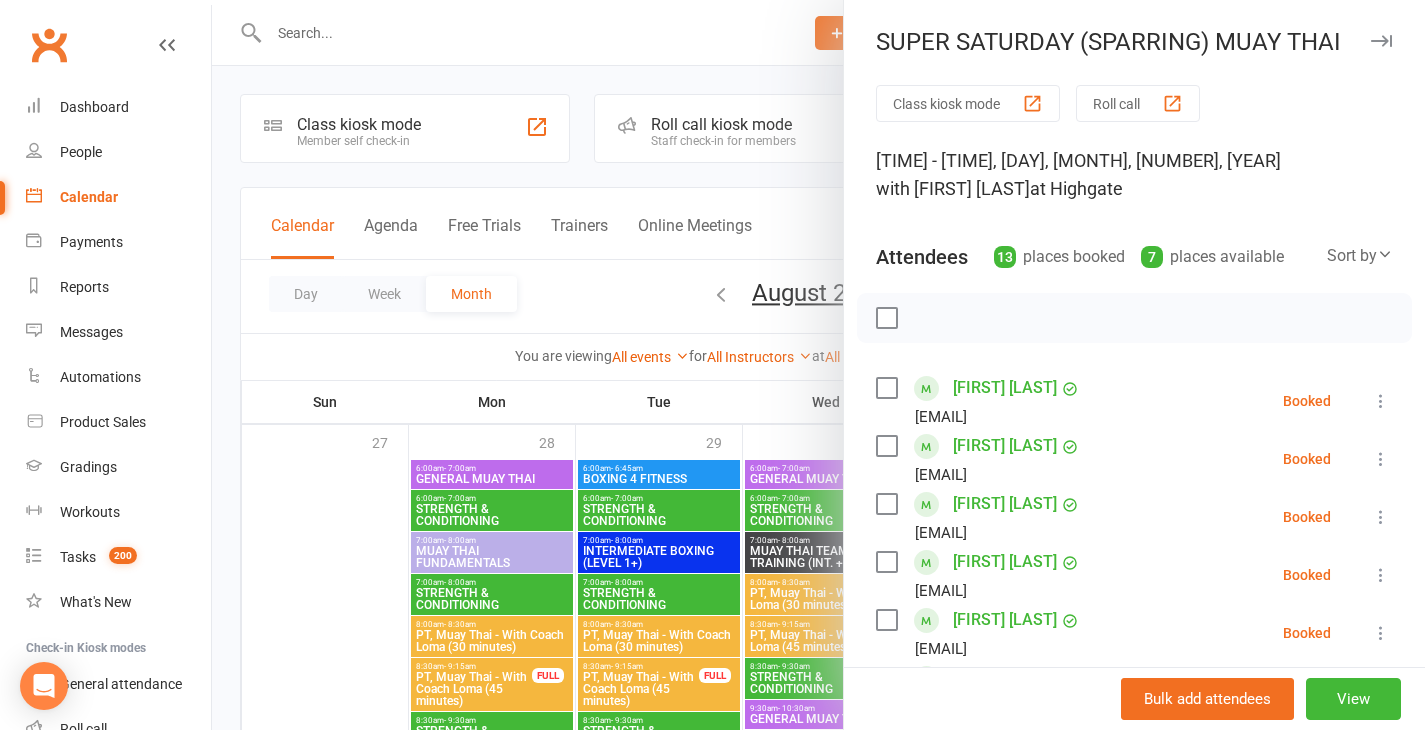 click at bounding box center [818, 365] 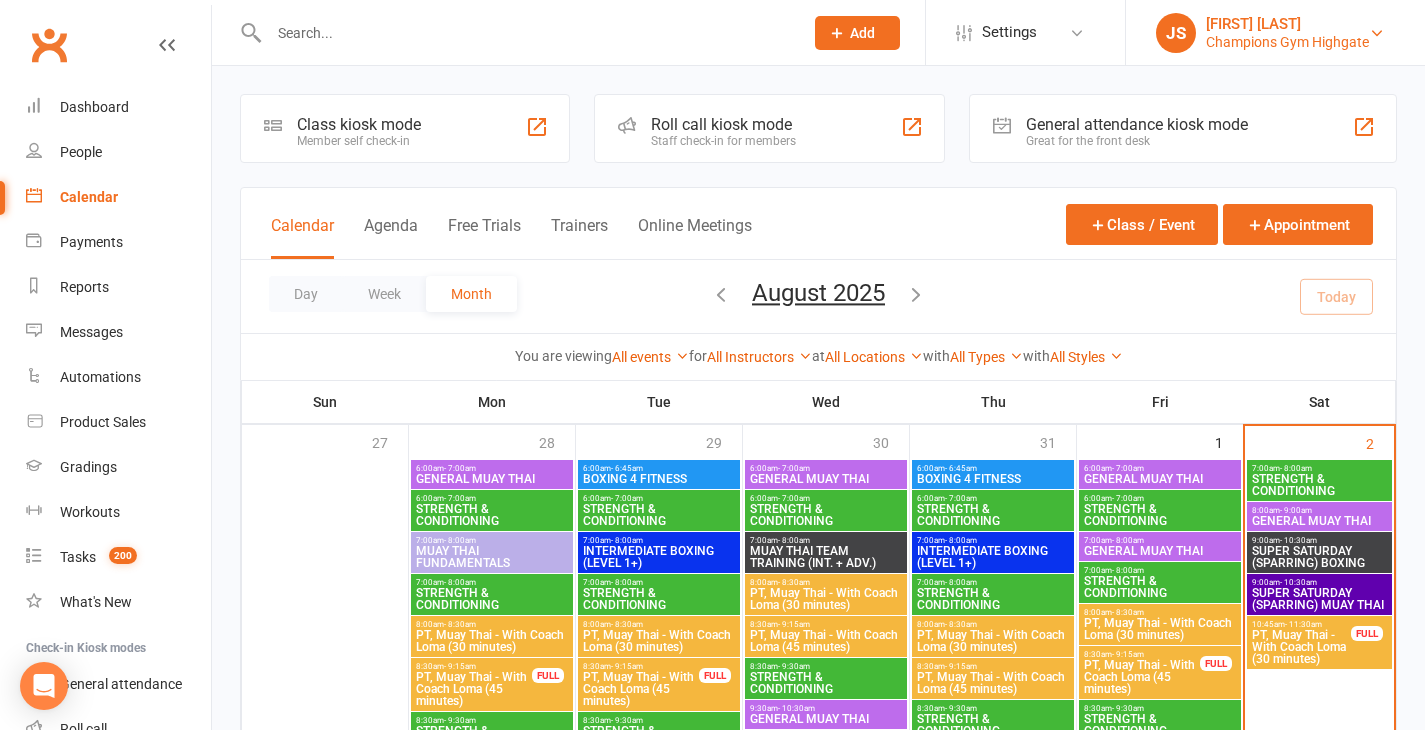 click on "Champions Gym Highgate" at bounding box center (1287, 42) 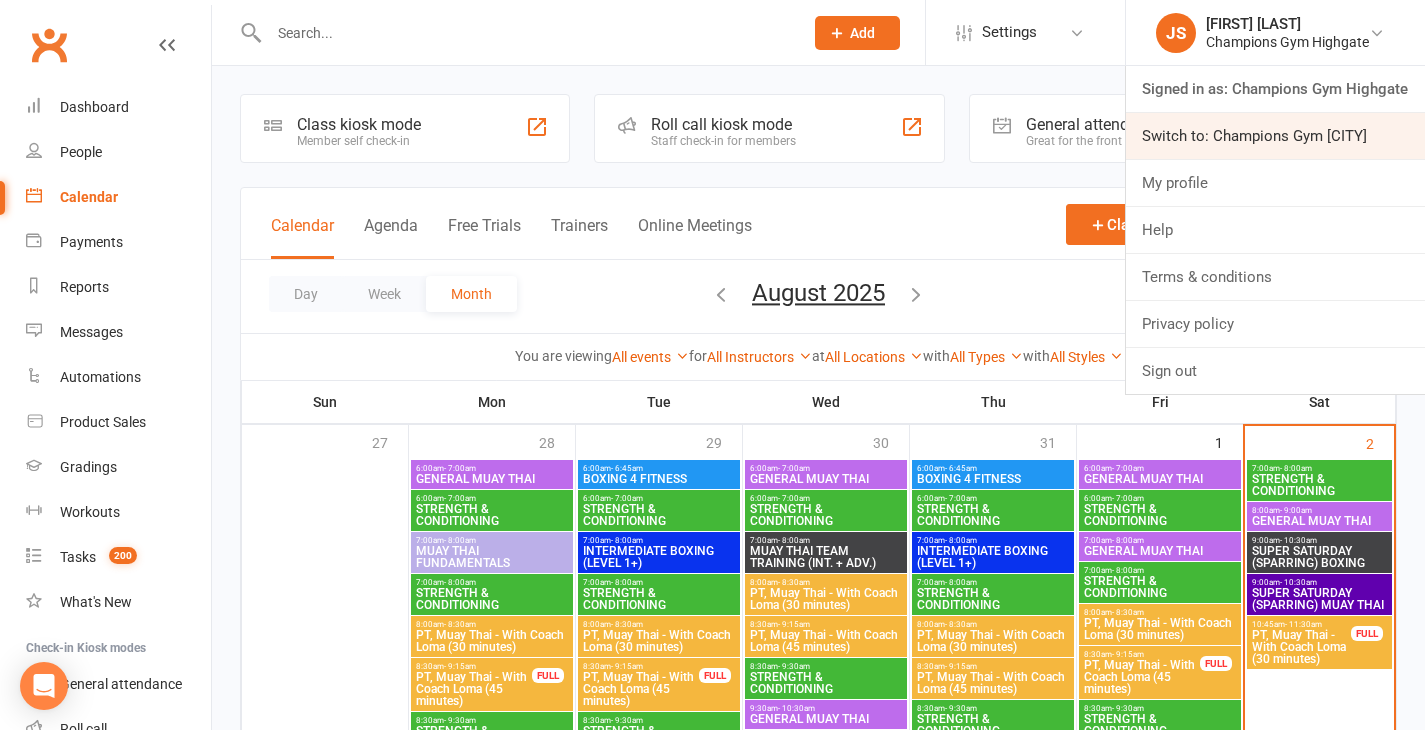 click on "Switch to: Champions Gym Myaree" at bounding box center [1275, 136] 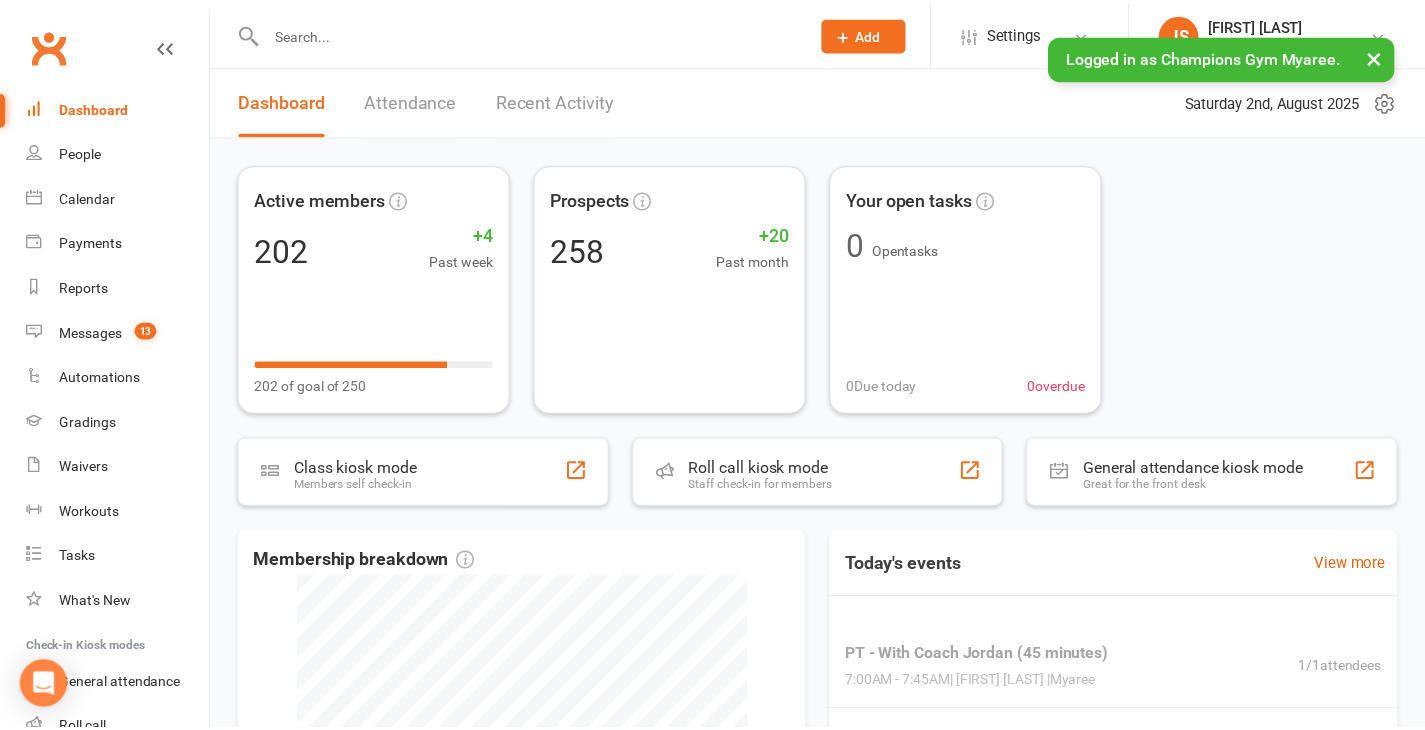 scroll, scrollTop: 0, scrollLeft: 0, axis: both 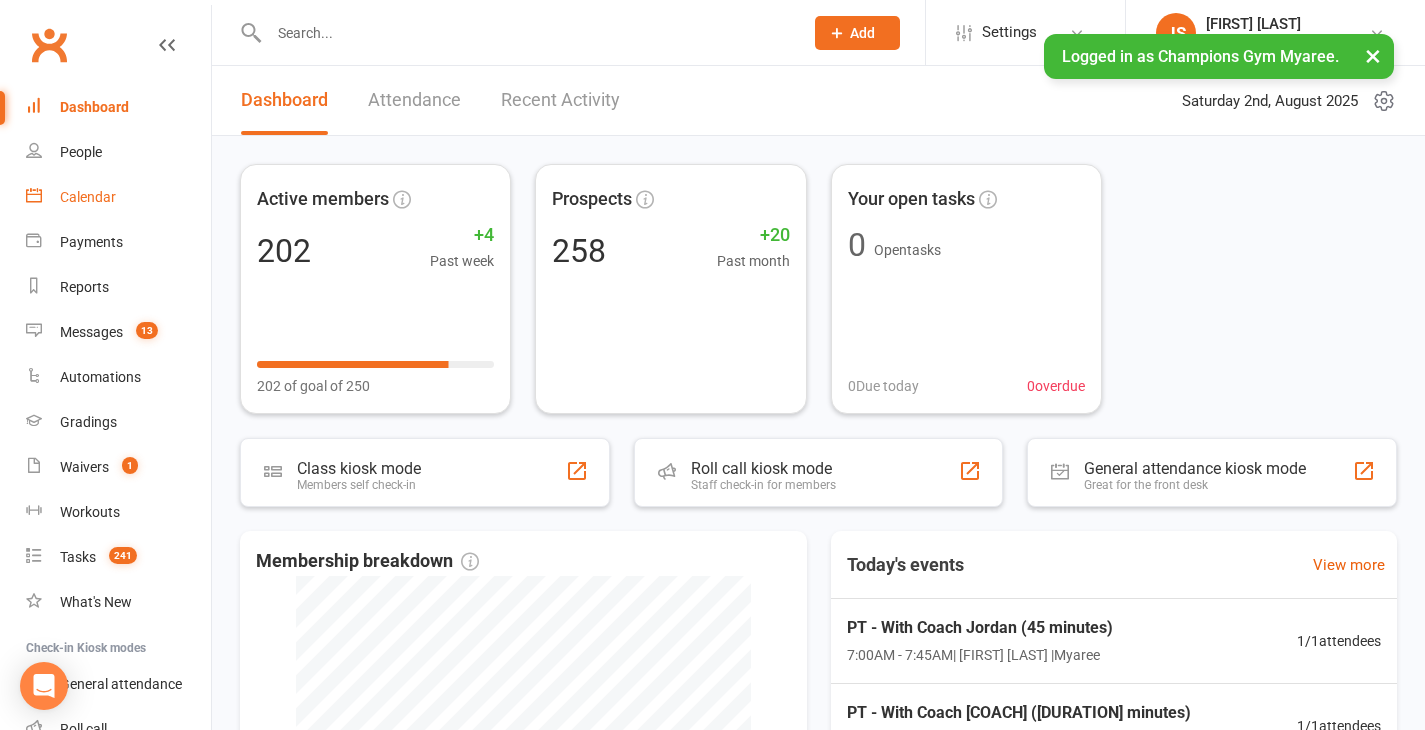 click on "Calendar" at bounding box center [118, 197] 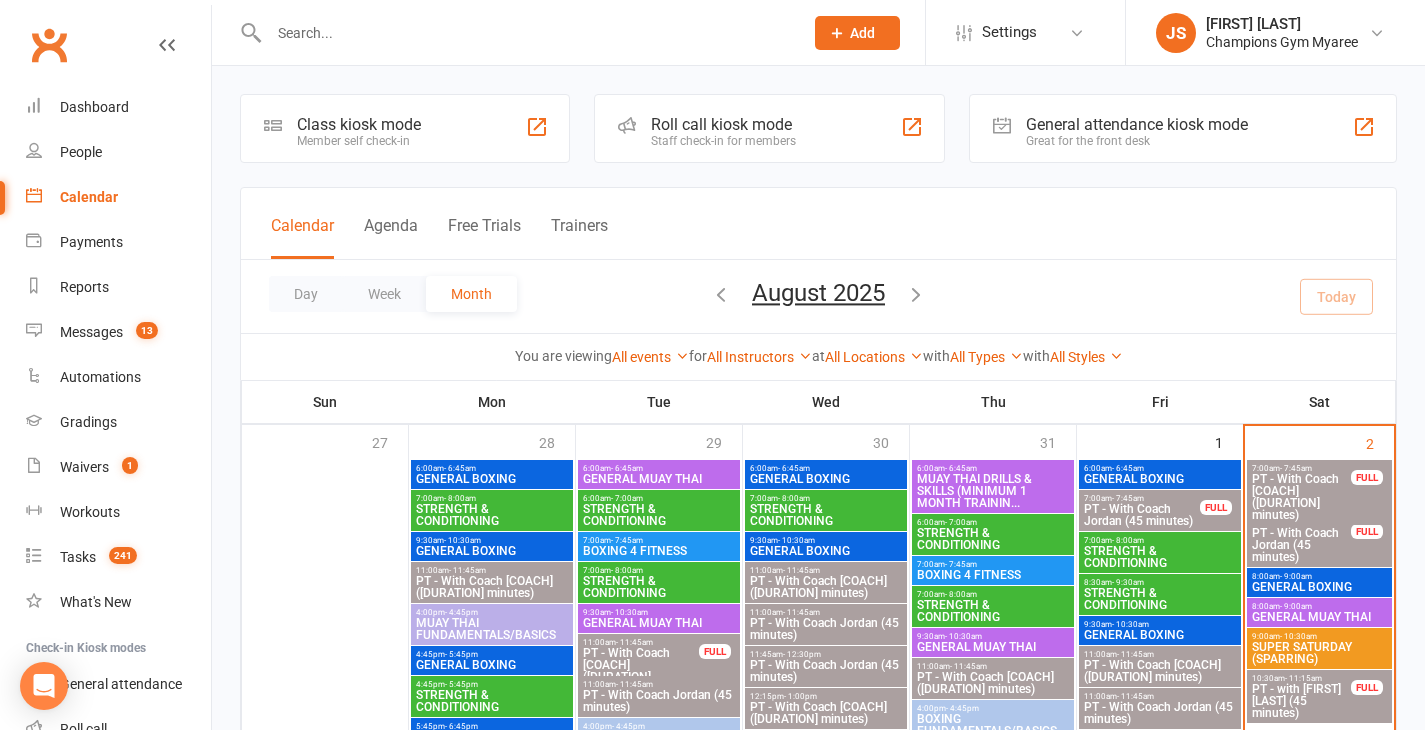 click on "GENERAL BOXING" at bounding box center (1320, 587) 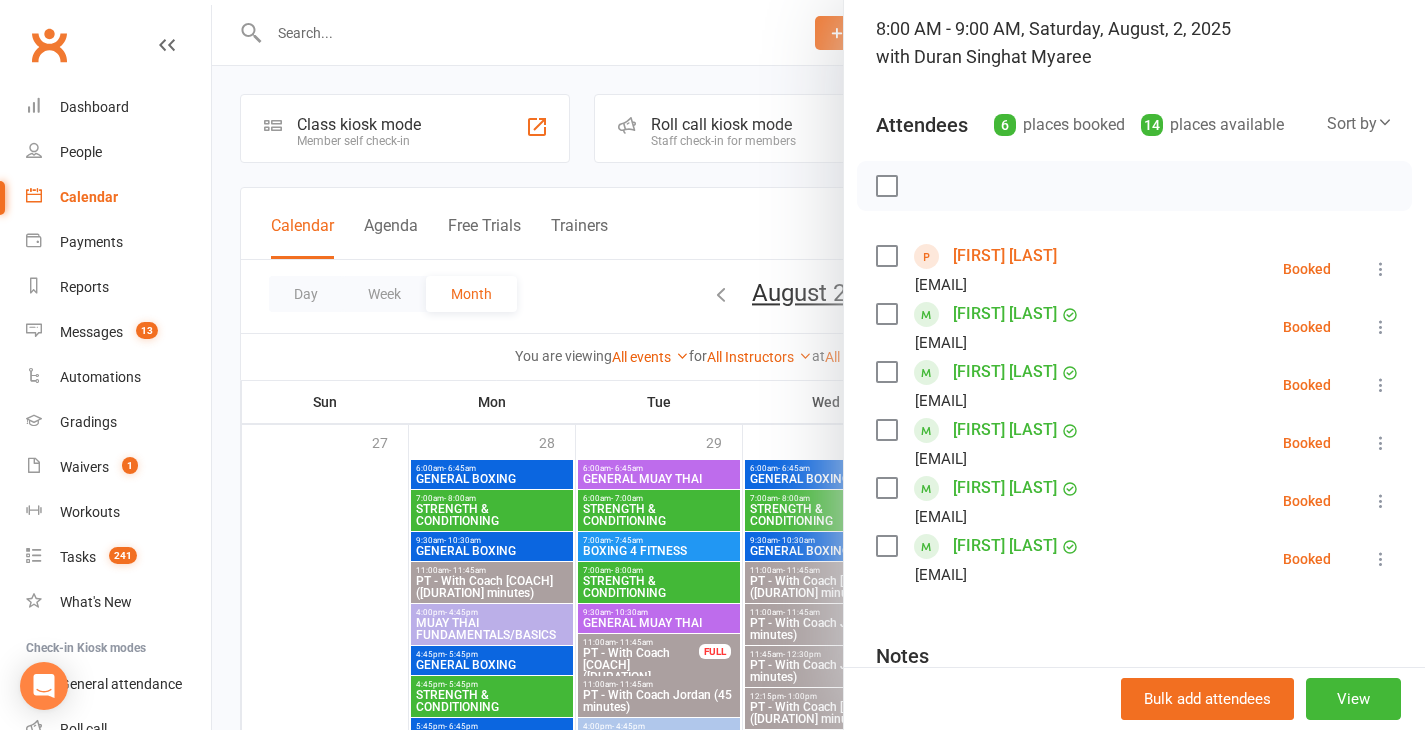 scroll, scrollTop: 144, scrollLeft: 0, axis: vertical 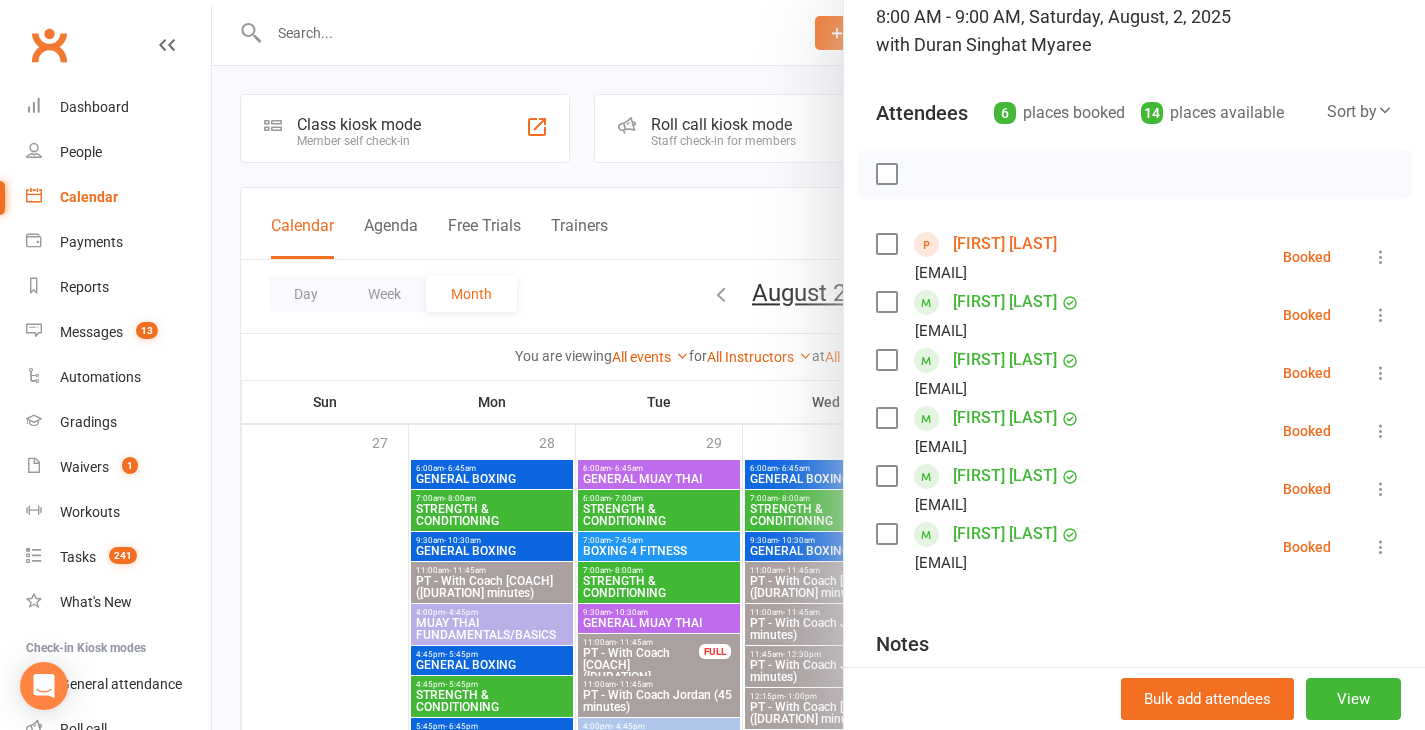 click on "[FIRST] [LAST]" at bounding box center (1005, 534) 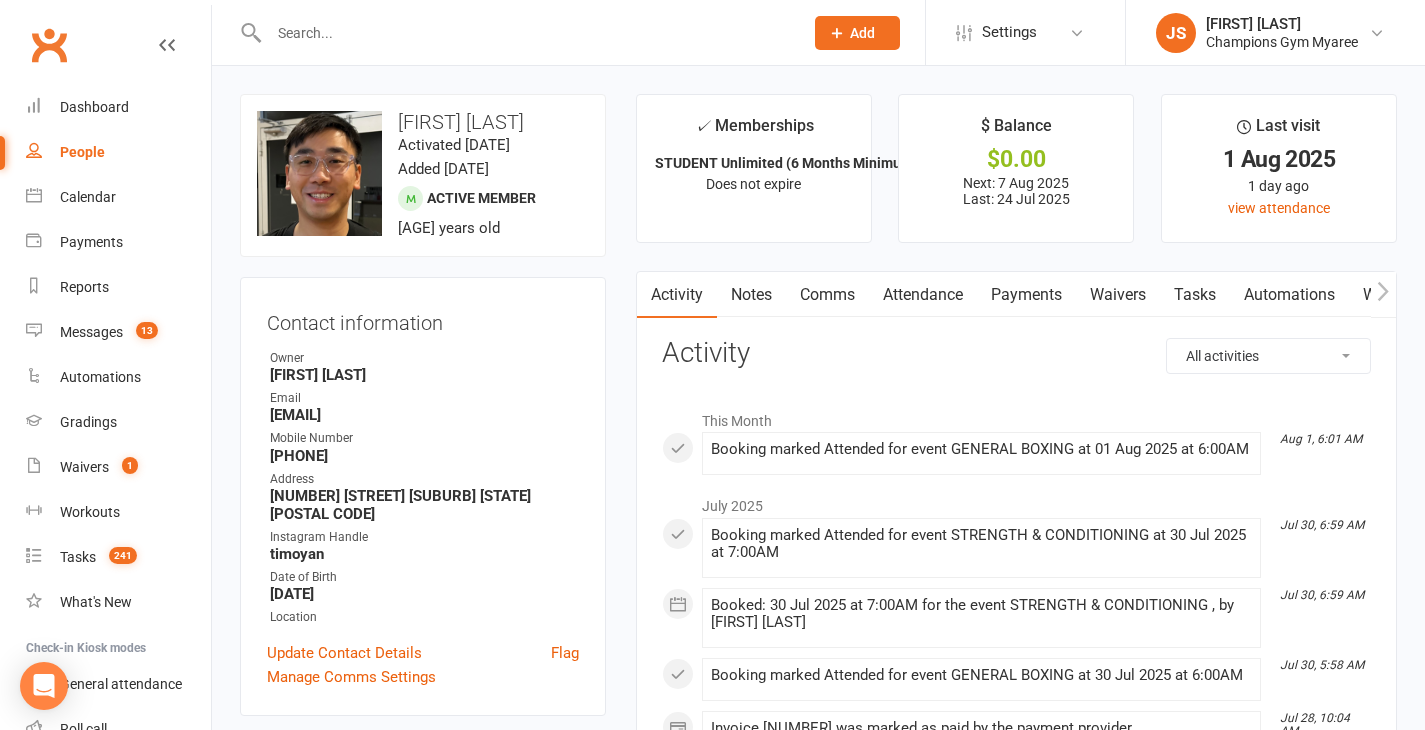 click on "upload photo change photo [FIRST] [LAST] Activated [DATE] Added [DATE]   Active member [AGE] years old  Contact information Owner   [FIRST] [LAST] Email  [EMAIL]
Mobile Number  [PHONE]
Address  [NUMBER] [STREET] [SUBURB] [STATE] [POSTAL CODE]
Instagram Handle  [USERNAME]
Date of Birth  [DATE]
Location
Update Contact Details Flag Manage Comms Settings
Wallet Bank account [FIRST] [LAST]  xxxx [LAST 4 DIGITS]
Add / Edit Payment Method
COVID-19 Vaccination Status  edit Vaccination Status -
Most Recent Vaccination Date -
Membership      STUDENT Unlimited ([DURATION] Minimum Term) [DATE] — Never Booked: 131 Attended: 121 Late cancellations: 2 Unlimited classes remaining   Show expired memberships
Suspensions  Show previous suspensions Add new suspension
Member Portal Login Details  URL:  https://app.clubworx.com/... Copy PIN:  8858 Enabled:
Send Member Details
Emergency Contact Details  edit Email / SMS Subscriptions  edit Family Members  Family Member Contact  edit edit edit" at bounding box center (423, 1397) 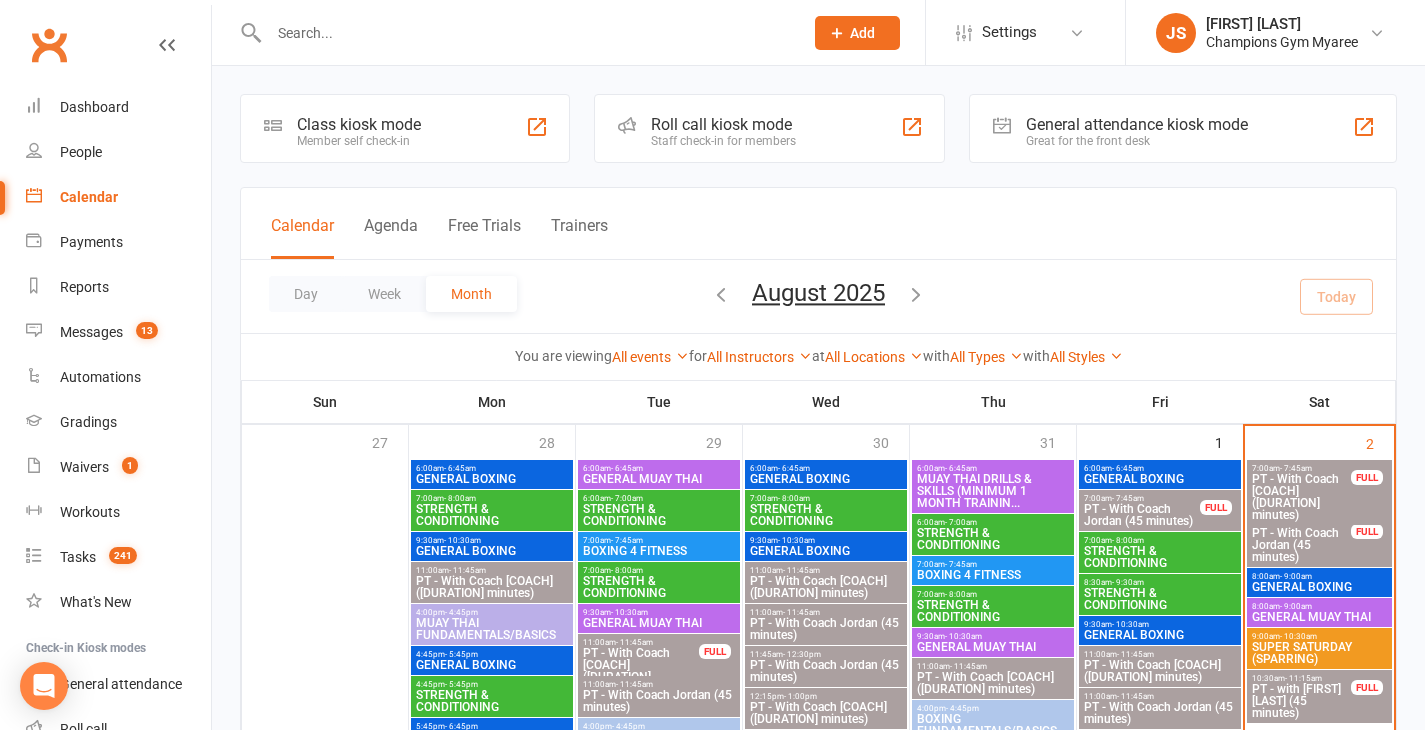 click on "GENERAL MUAY THAI" at bounding box center (1320, 617) 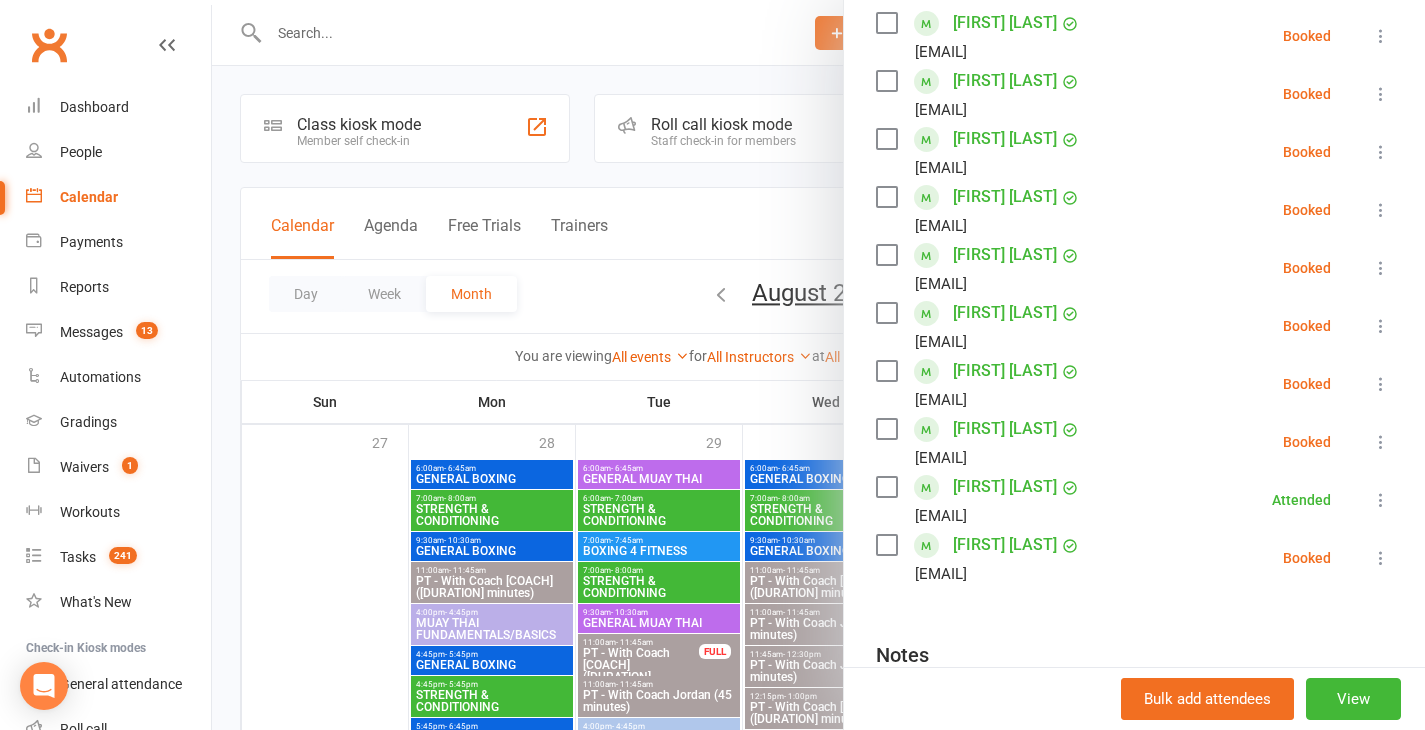 scroll, scrollTop: 370, scrollLeft: 0, axis: vertical 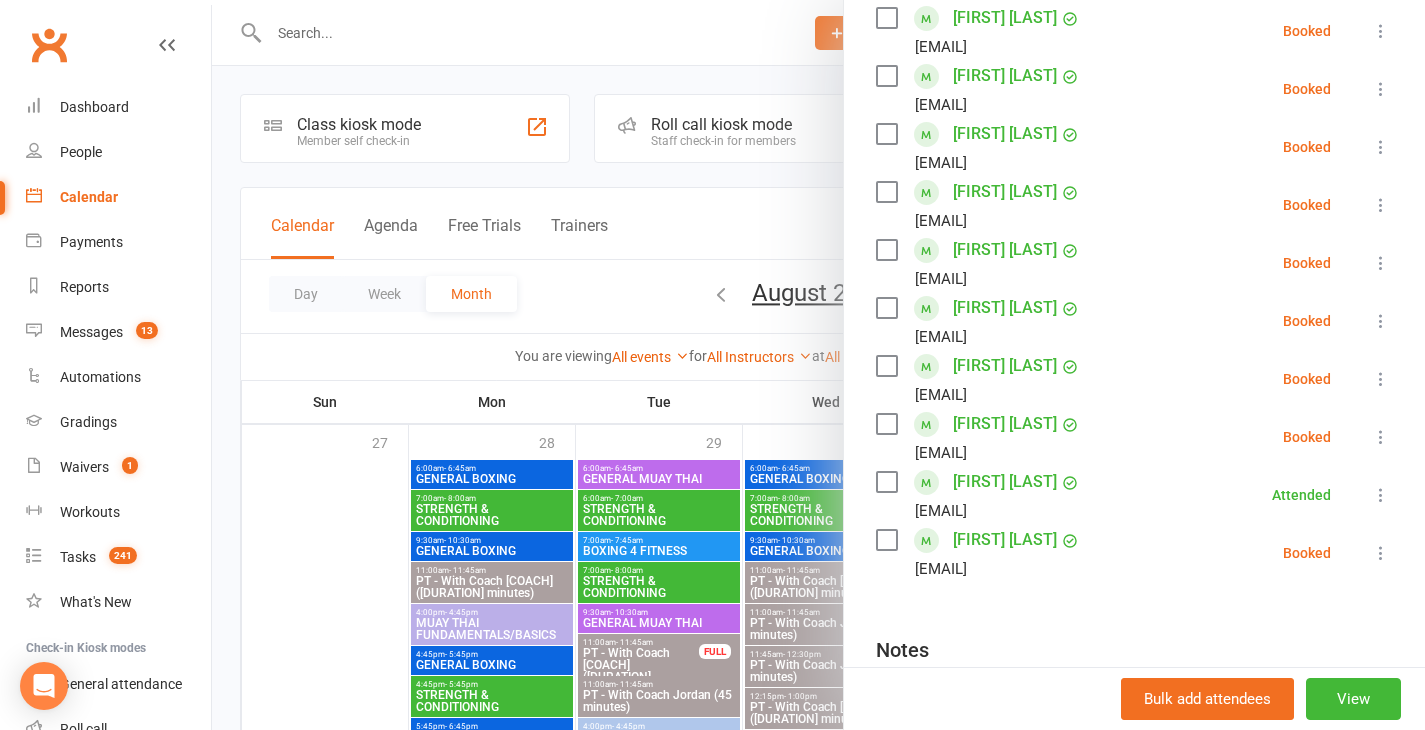 click at bounding box center (818, 365) 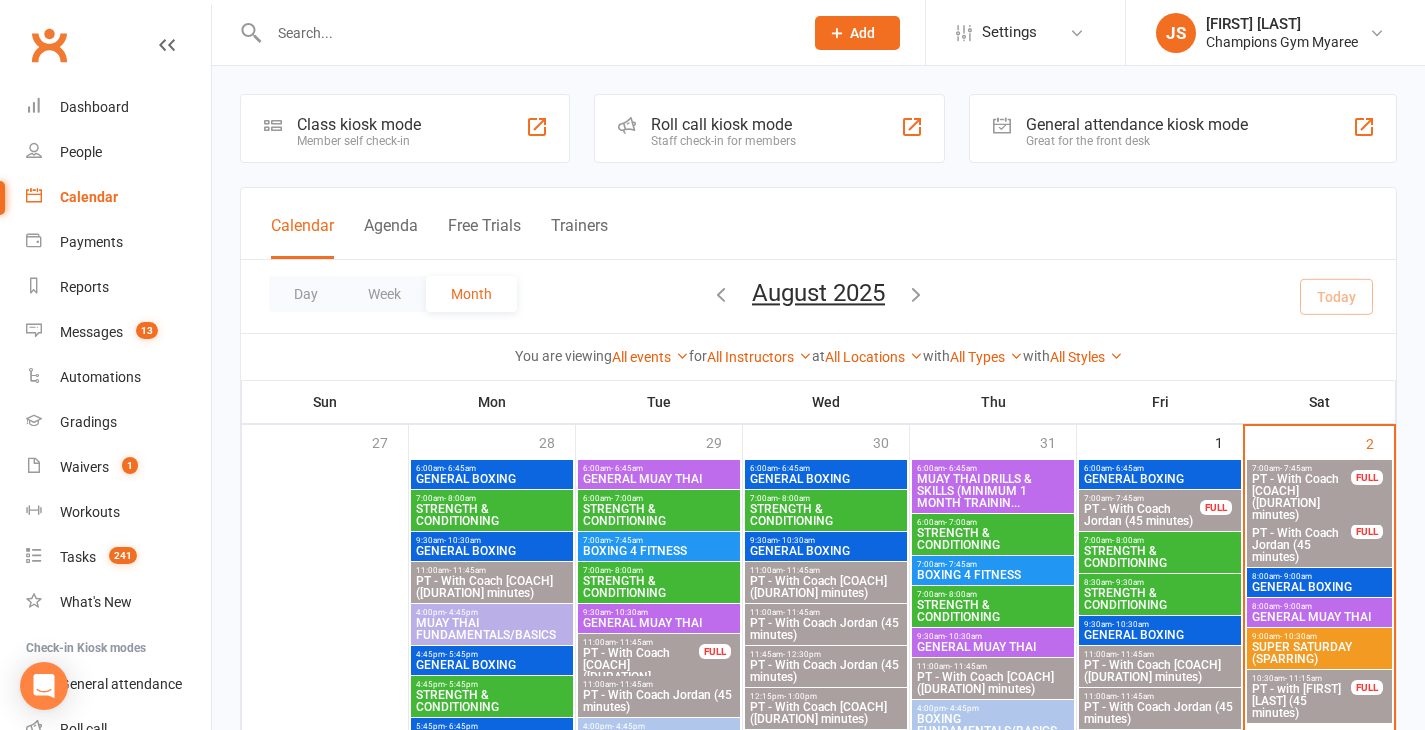 click on "SUPER SATURDAY (SPARRING)" at bounding box center [1320, 653] 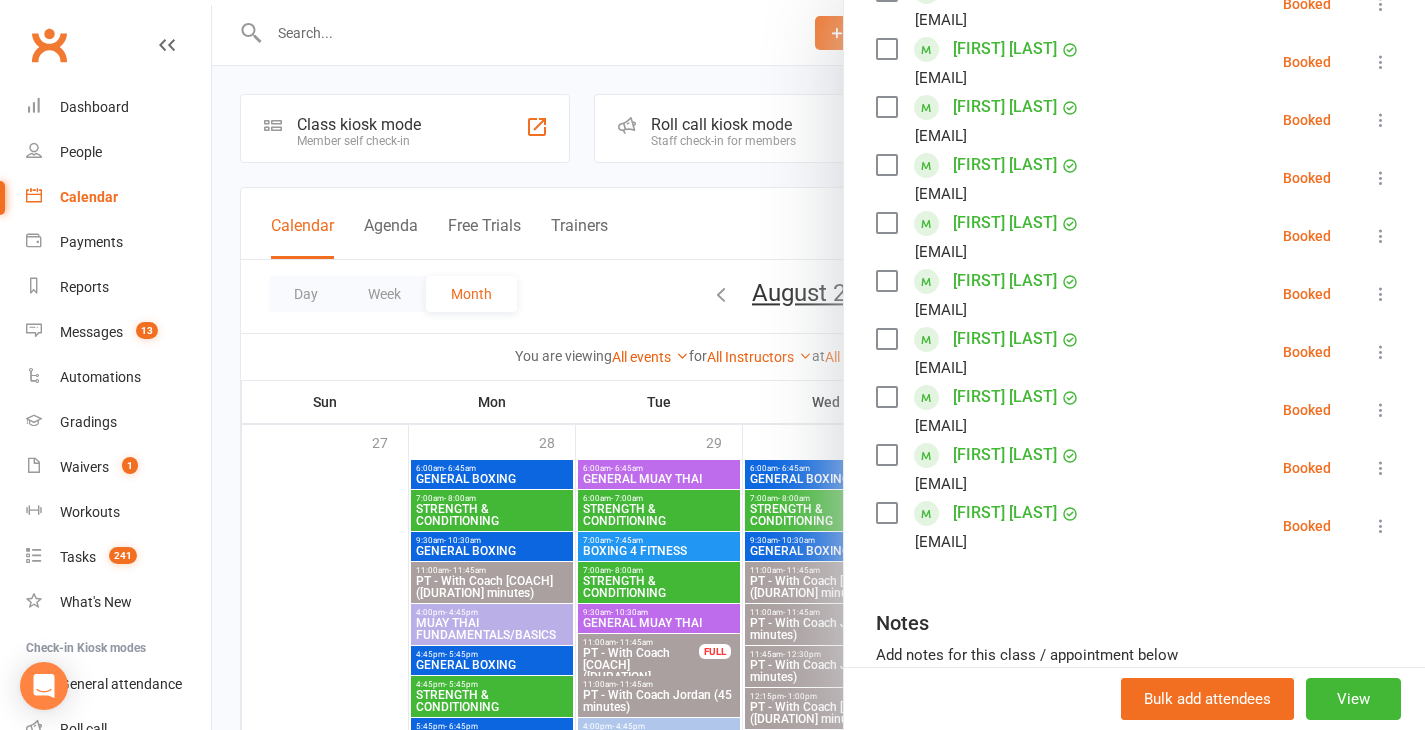scroll, scrollTop: 525, scrollLeft: 0, axis: vertical 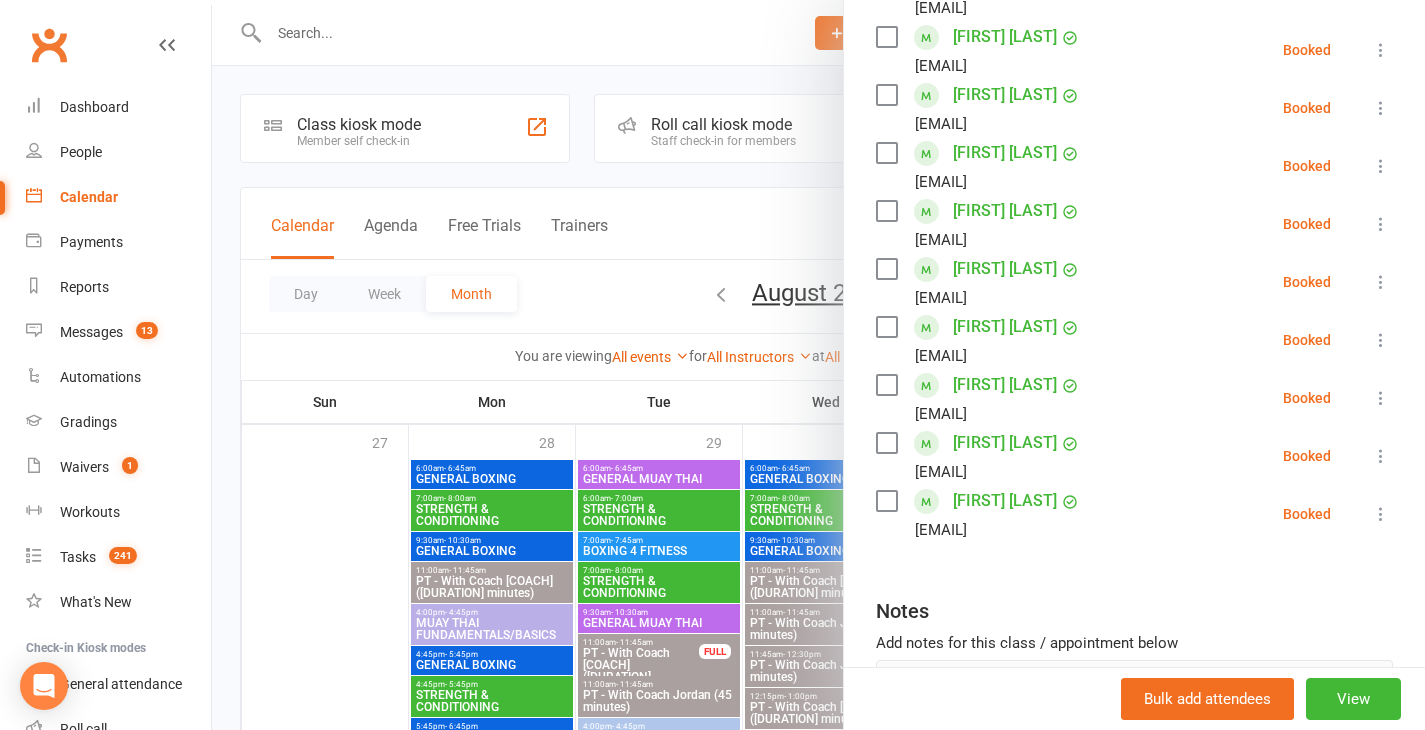 click at bounding box center [818, 365] 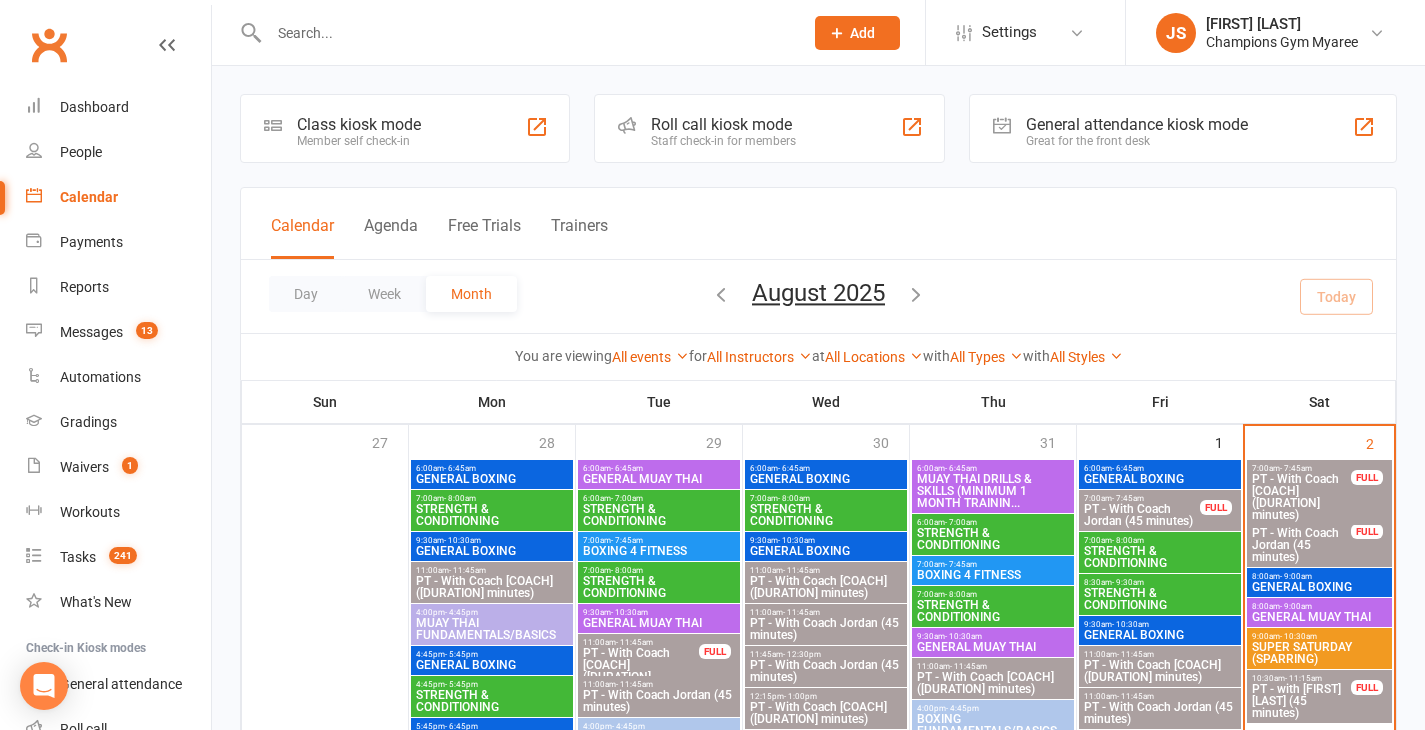click at bounding box center (721, 294) 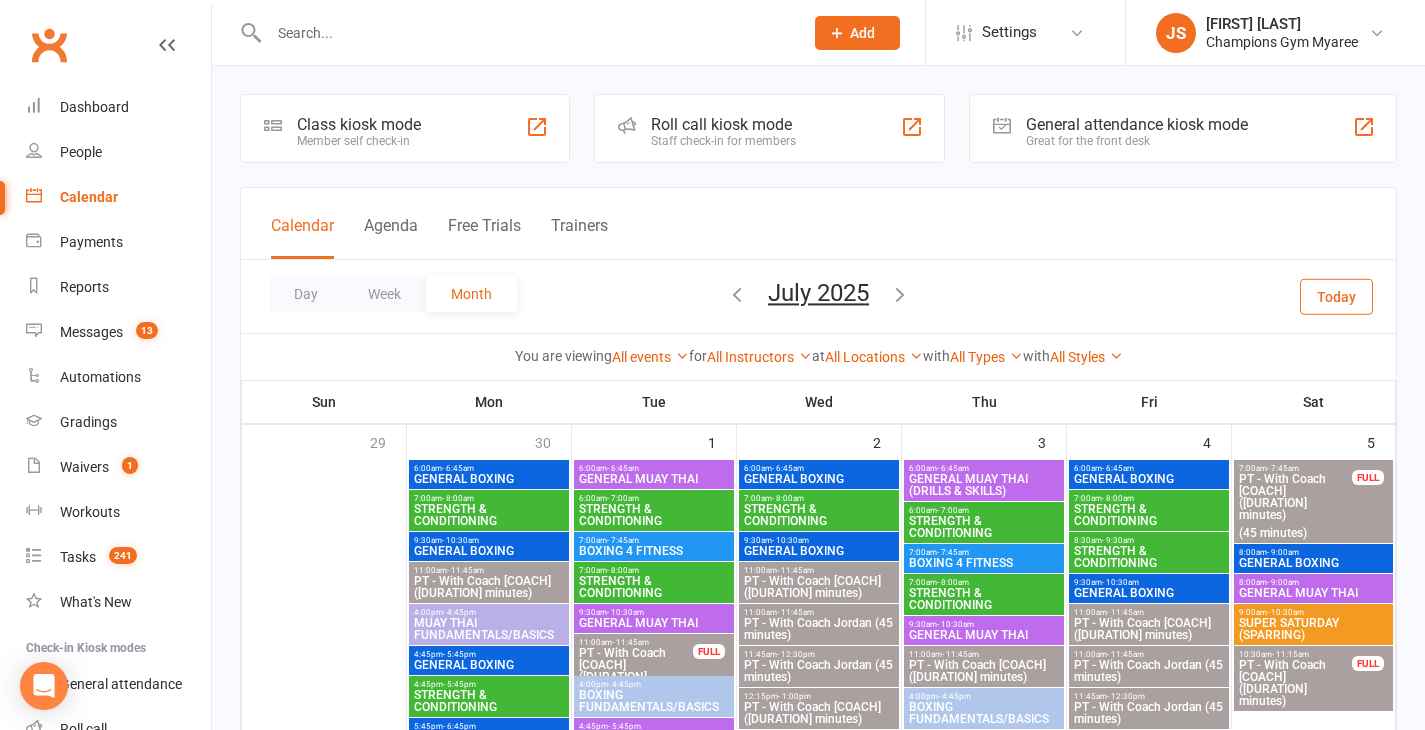 click on "SUPER SATURDAY (SPARRING)" at bounding box center (1313, 629) 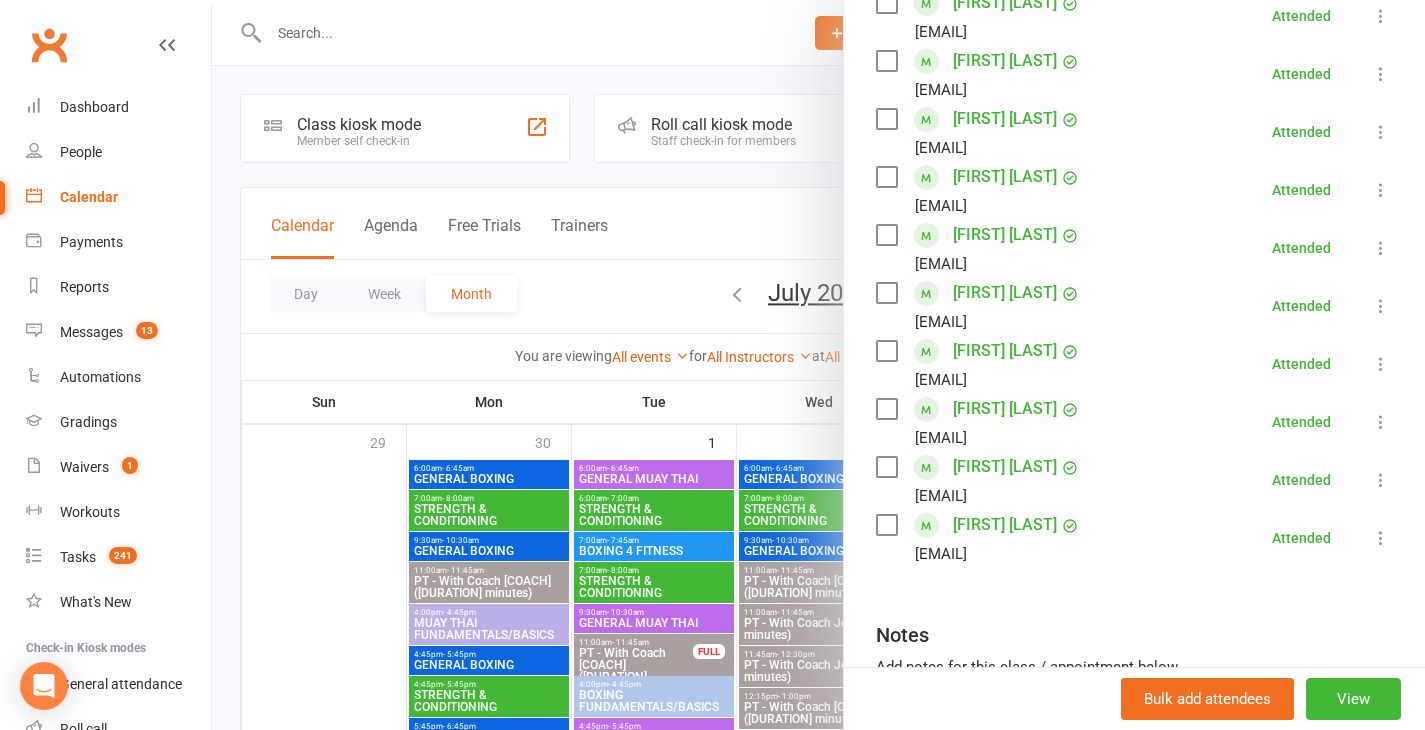 scroll, scrollTop: 621, scrollLeft: 0, axis: vertical 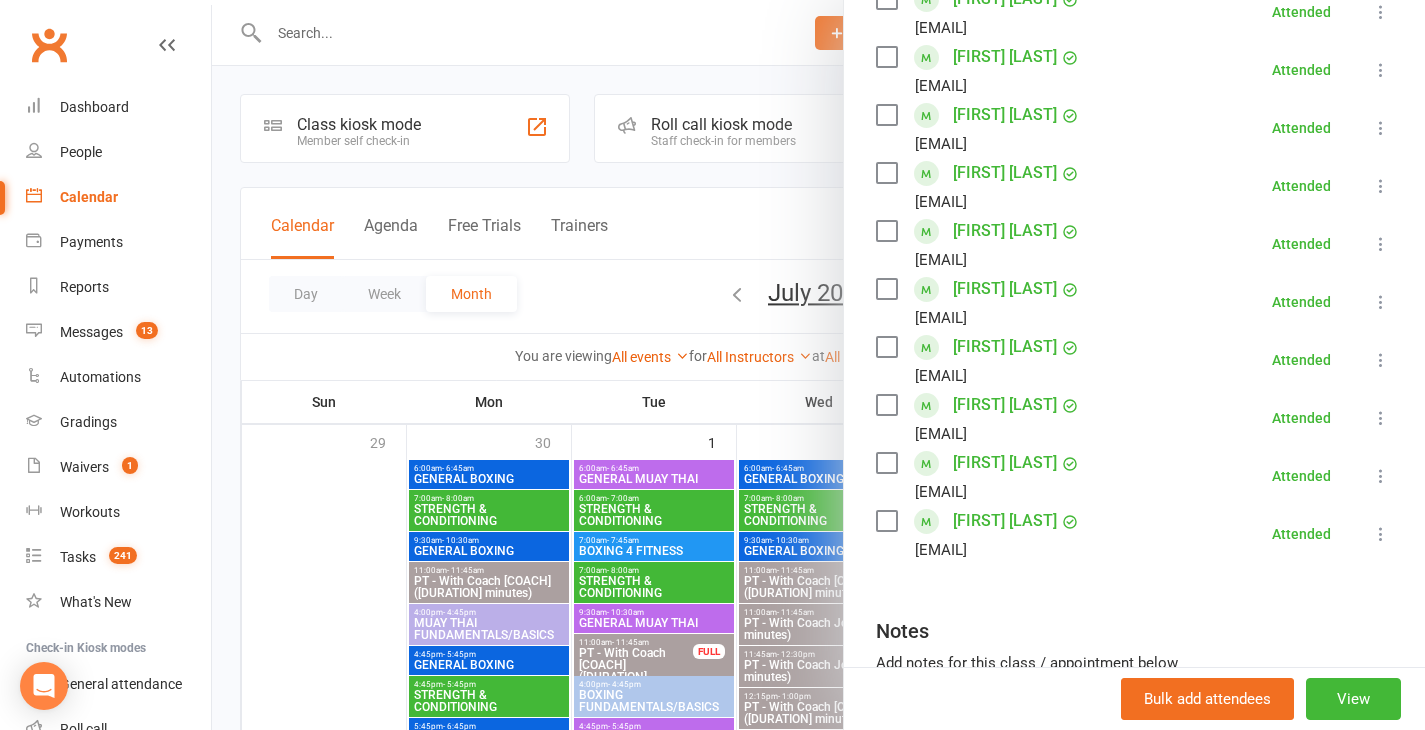 click at bounding box center (818, 365) 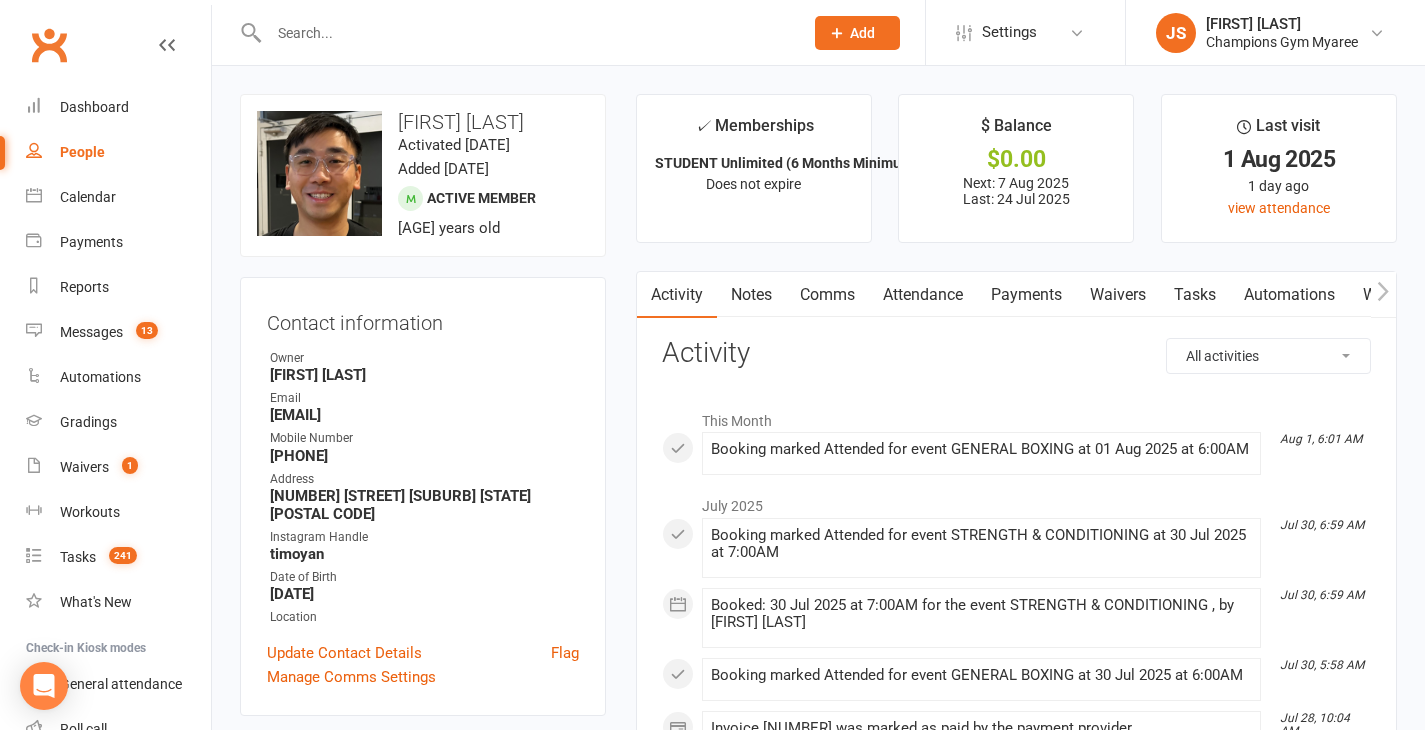 click on "Activity Notes Comms Attendance Payments Waivers Tasks Automations Workouts Gradings / Promotions Assessments Credit balance
All activities Bookings / Attendances Communications Notes Failed SMSes Gradings Members Memberships POS Sales Payments Credit Vouchers Prospects Reports Automations Tasks Waivers Workouts Kiosk Mode Consent Assessments Contact Flags Family Relationships Activity This Month Aug 1, 6:01 AM Booking marked Attended for event GENERAL BOXING at 01 Aug 2025 at 6:00AM   July 2025 Jul 30, 6:59 AM Booking marked Attended for event STRENGTH & CONDITIONING at 30 Jul 2025 at 7:00AM   Jul 30, 6:59 AM Booked: 30 Jul 2025 at 7:00AM for the event STRENGTH & CONDITIONING , by [FIRST] ([INITIAL]) [LAST]   Jul 30, 5:58 AM Booking marked Attended for event GENERAL BOXING at 30 Jul 2025 at 6:00AM   Jul 28, 10:04 AM Invoice [NUMBER] was marked as paid by the payment provider   Jul 28, 6:00 AM Booking marked Attended for event GENERAL BOXING at 28 Jul 2025 at 6:00AM   Jul 26, 8:56 PM   Jul 26, 8:56 PM" at bounding box center [1016, 1214] 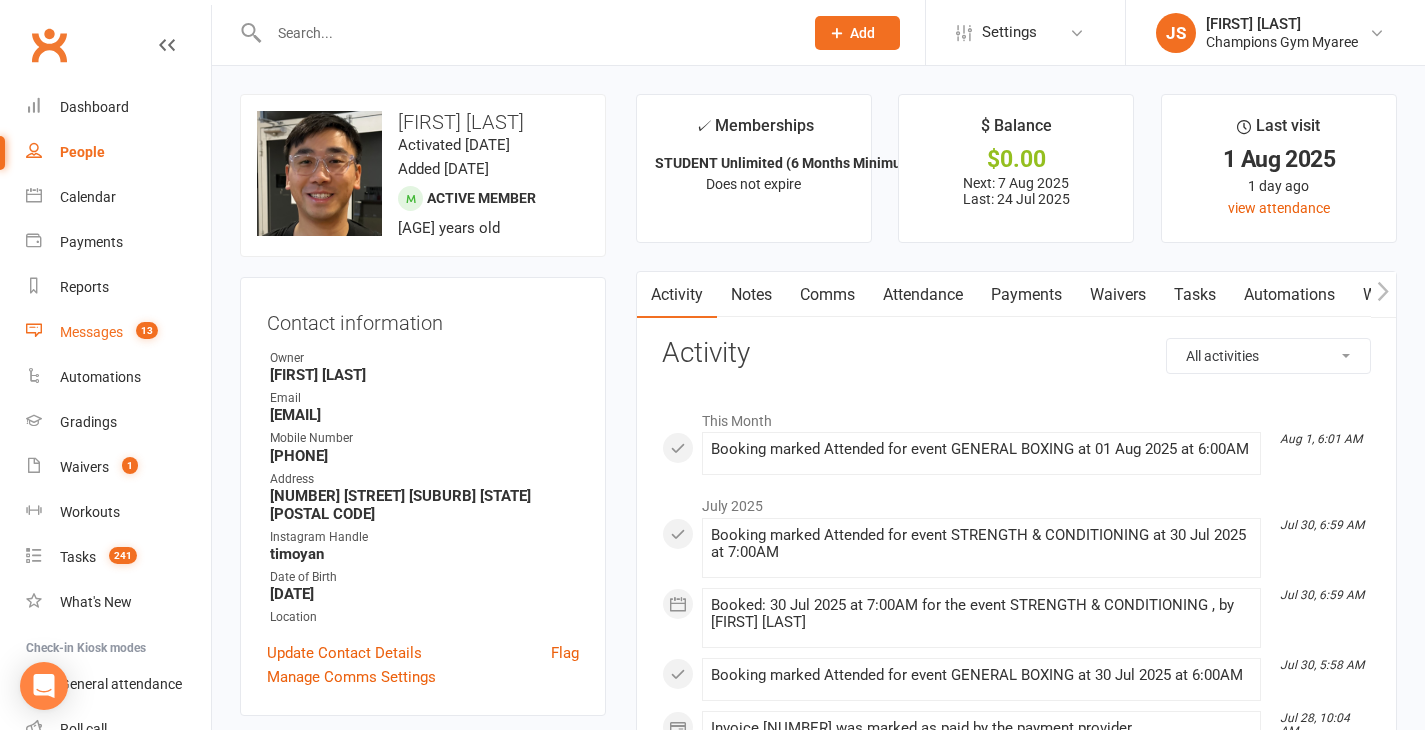 click on "Messages" at bounding box center [91, 332] 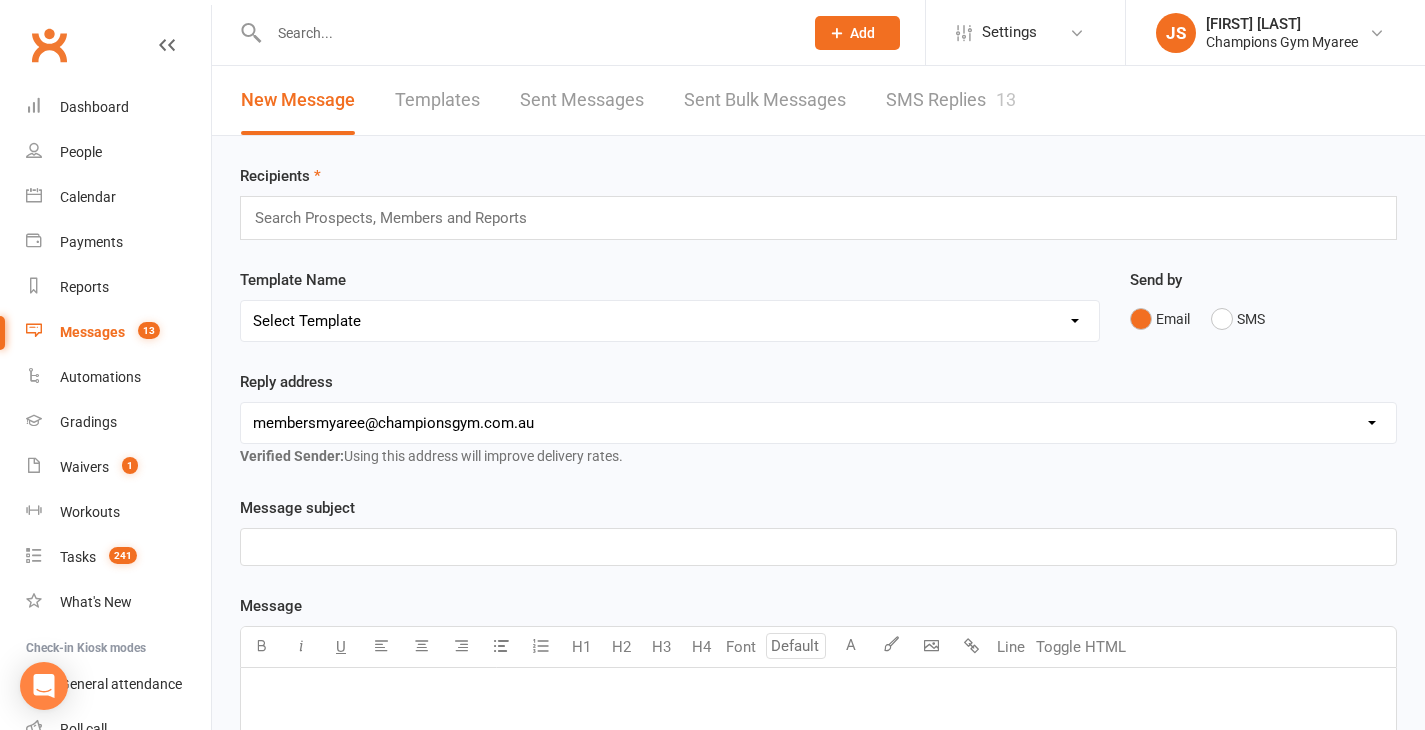 click on "SMS Replies  13" at bounding box center (951, 100) 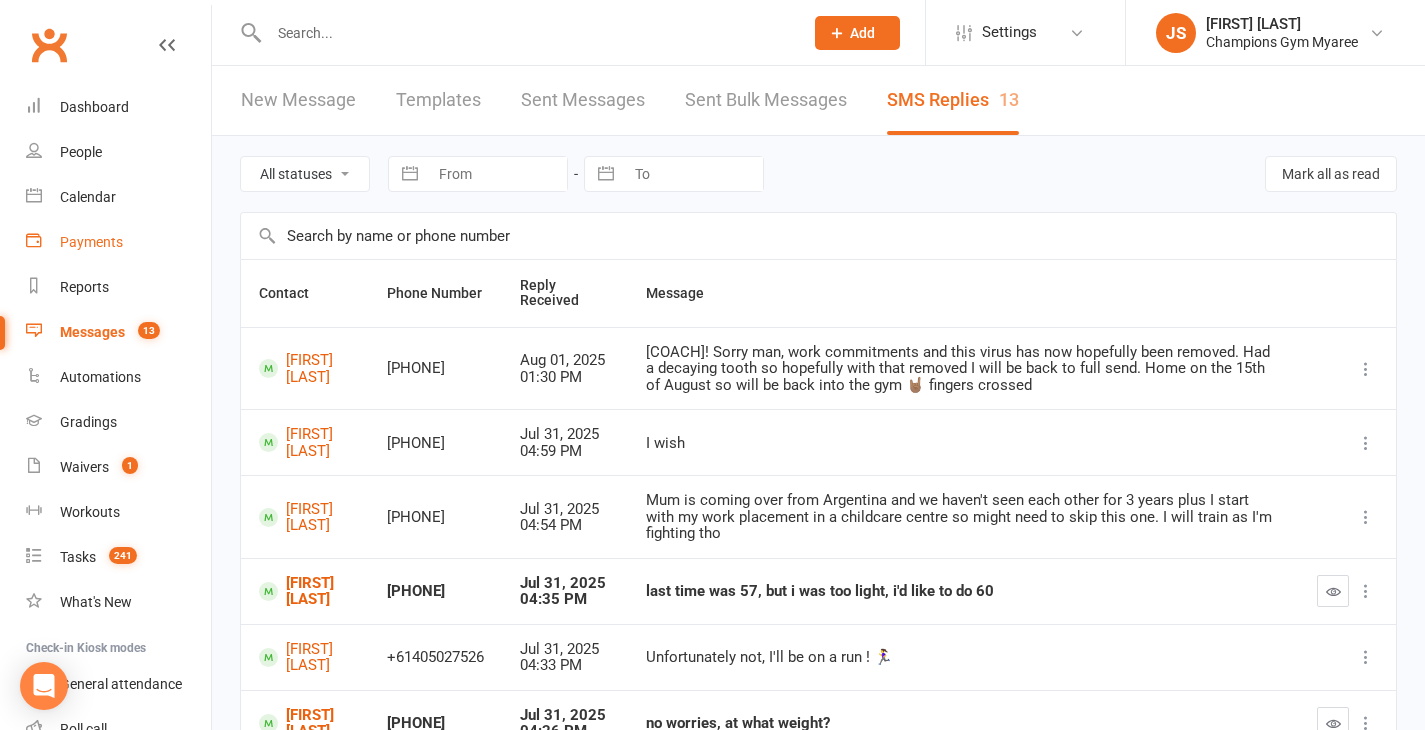 click on "Payments" at bounding box center [91, 242] 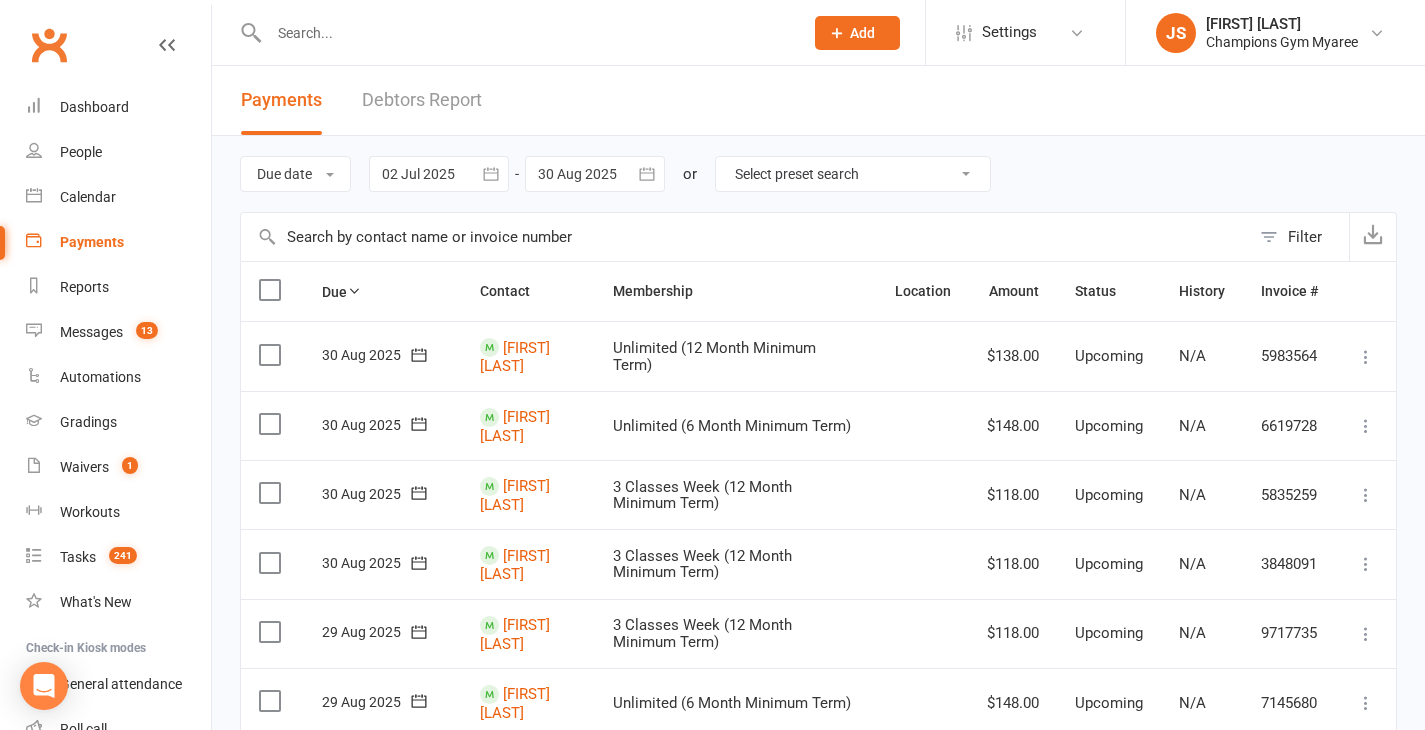 click 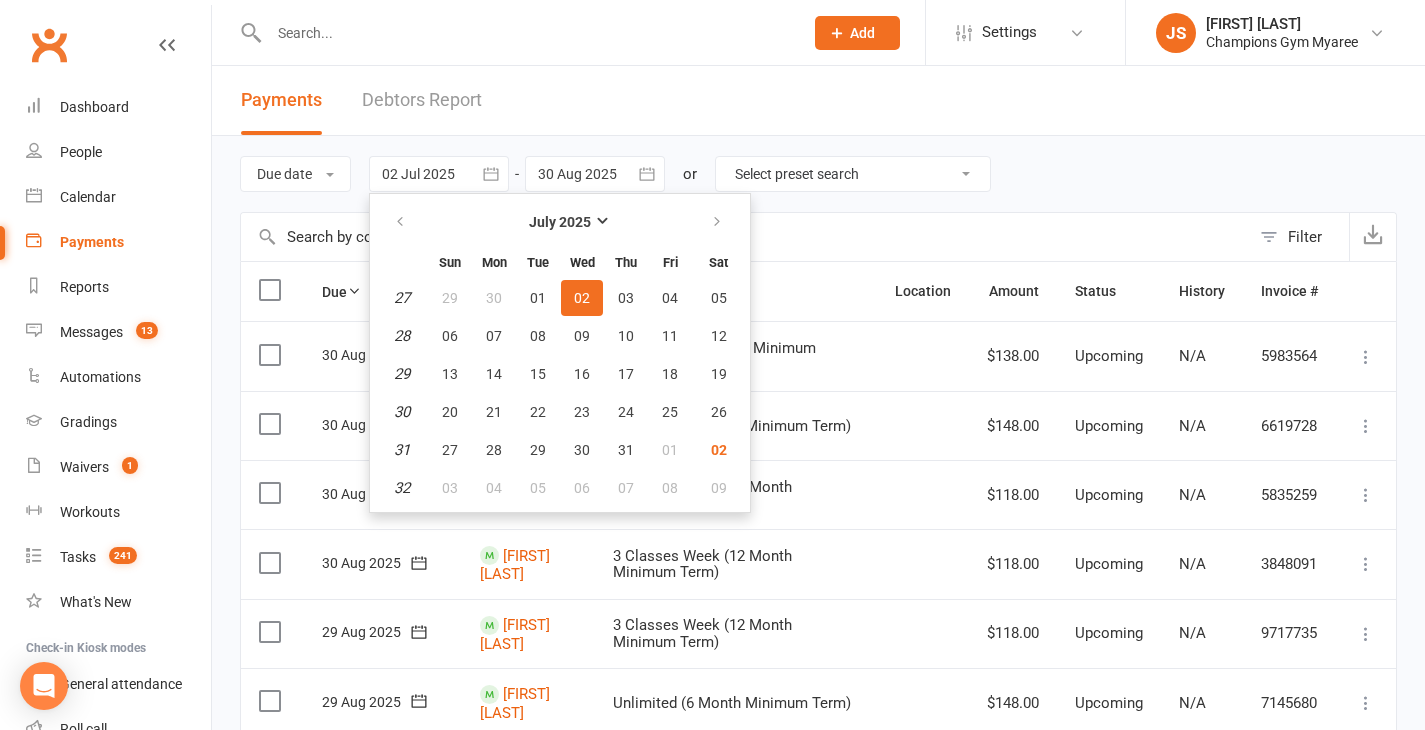 click at bounding box center [745, 237] 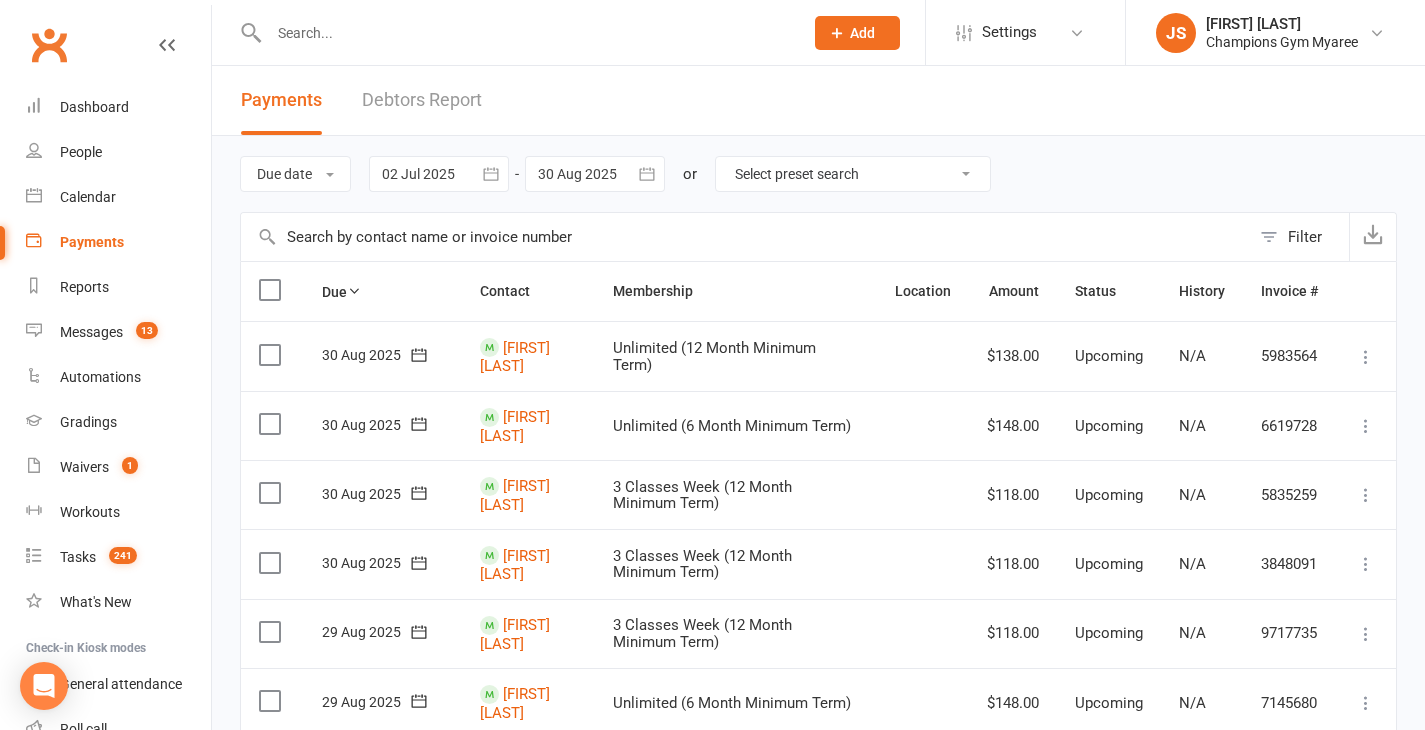 click on "Filter" at bounding box center [1299, 237] 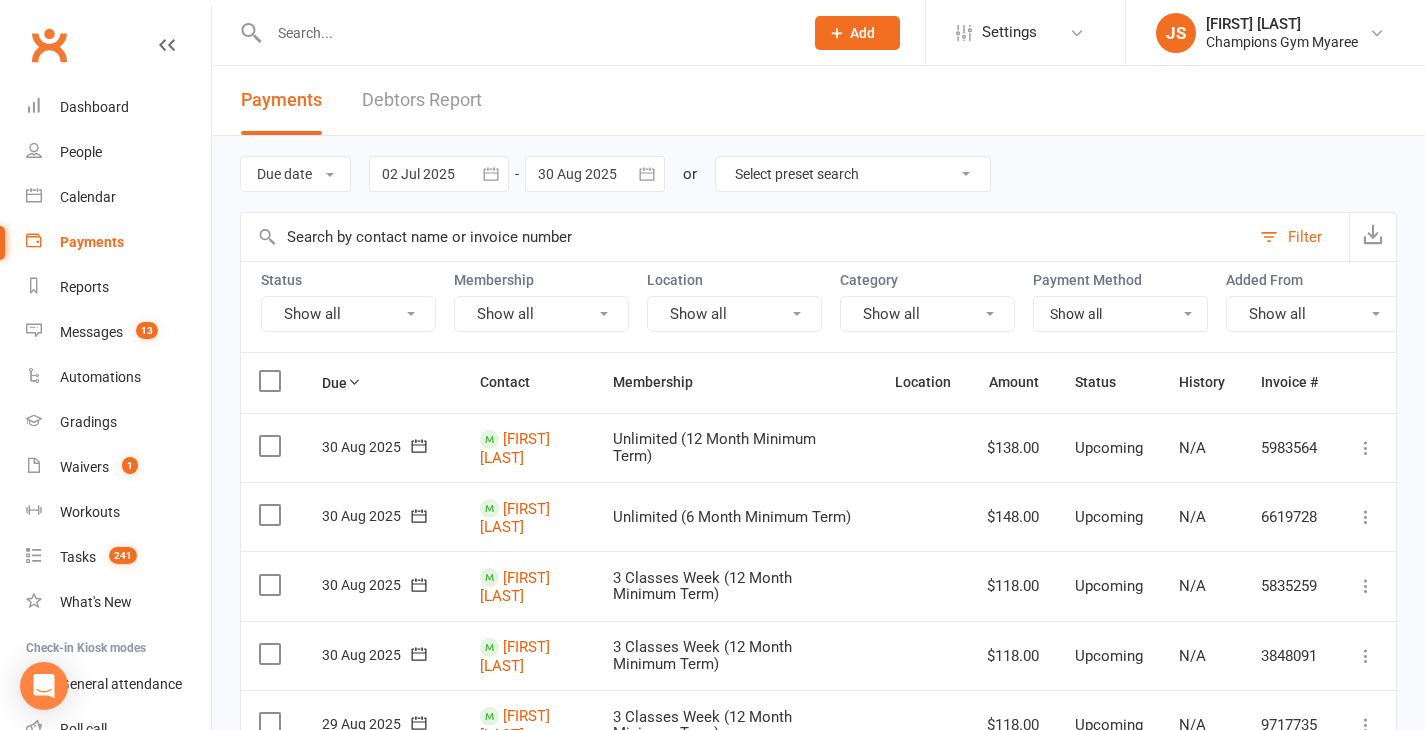 click on "Show all" at bounding box center [348, 314] 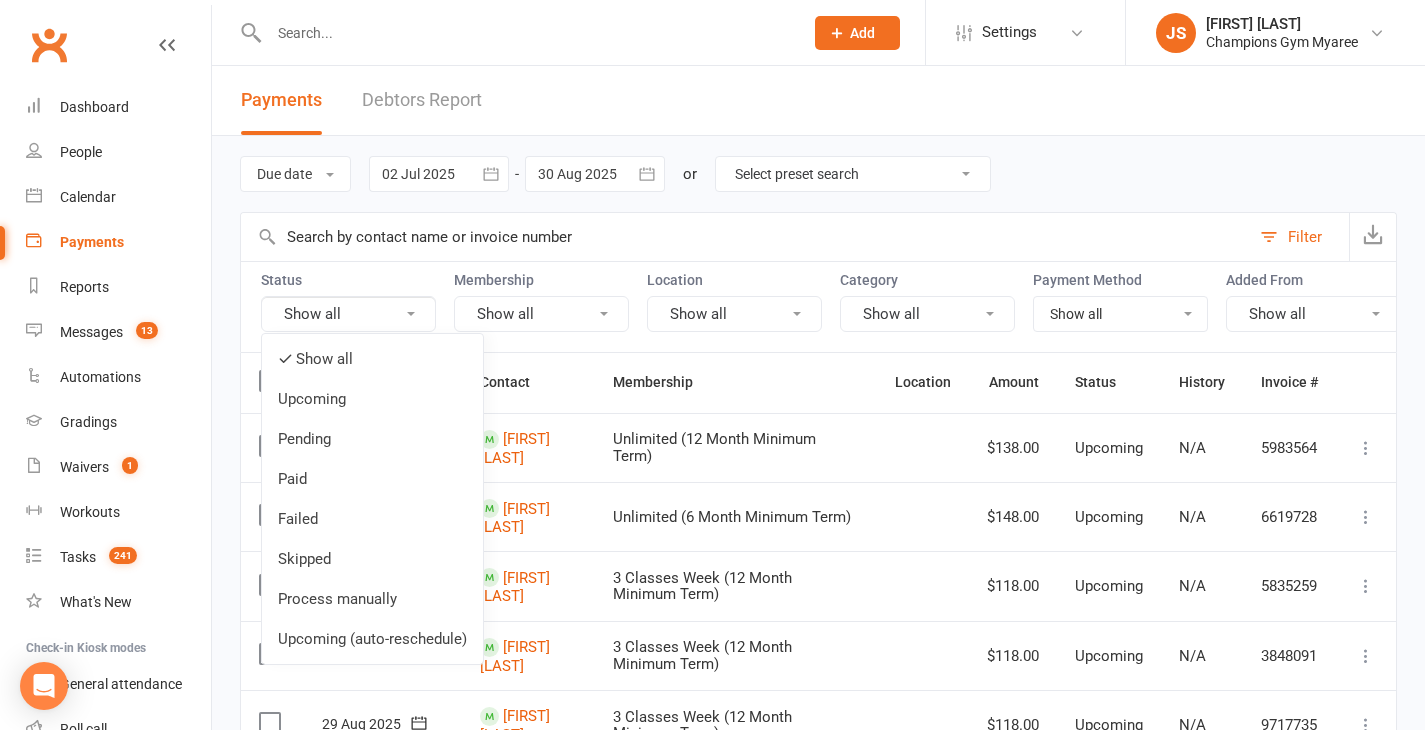 click on "Show all" at bounding box center [541, 314] 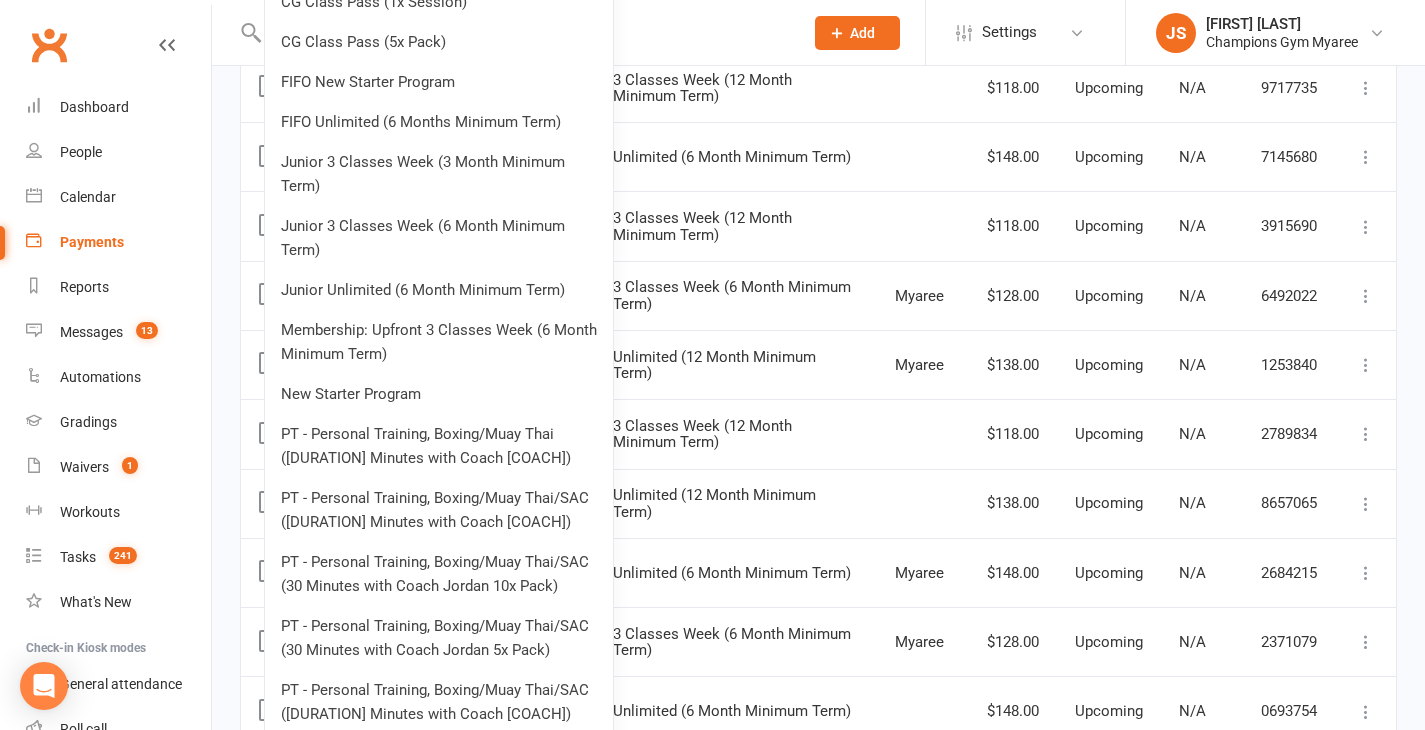 scroll, scrollTop: 640, scrollLeft: 0, axis: vertical 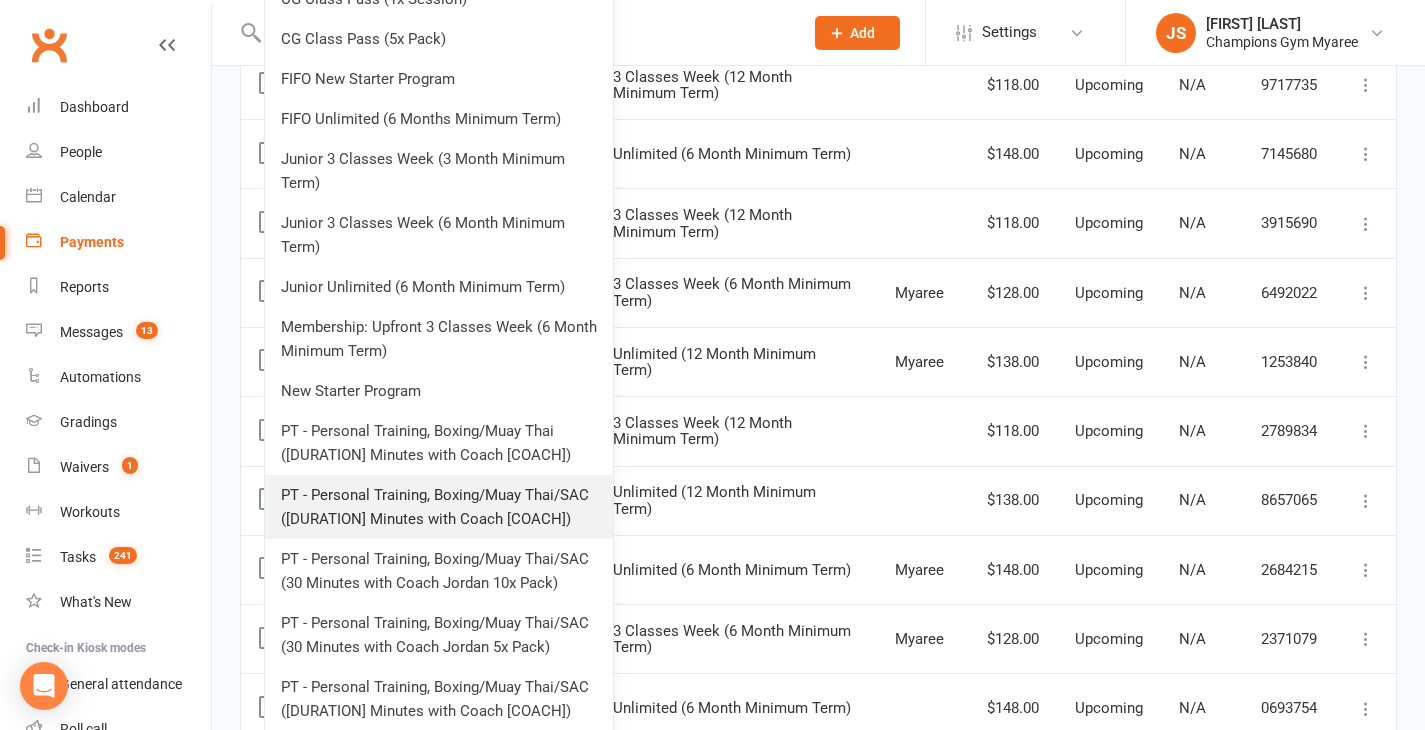 click on "PT - Personal Training, Boxing/Muay Thai/SAC ([DURATION] Minutes with Coach [COACH])" at bounding box center (439, 507) 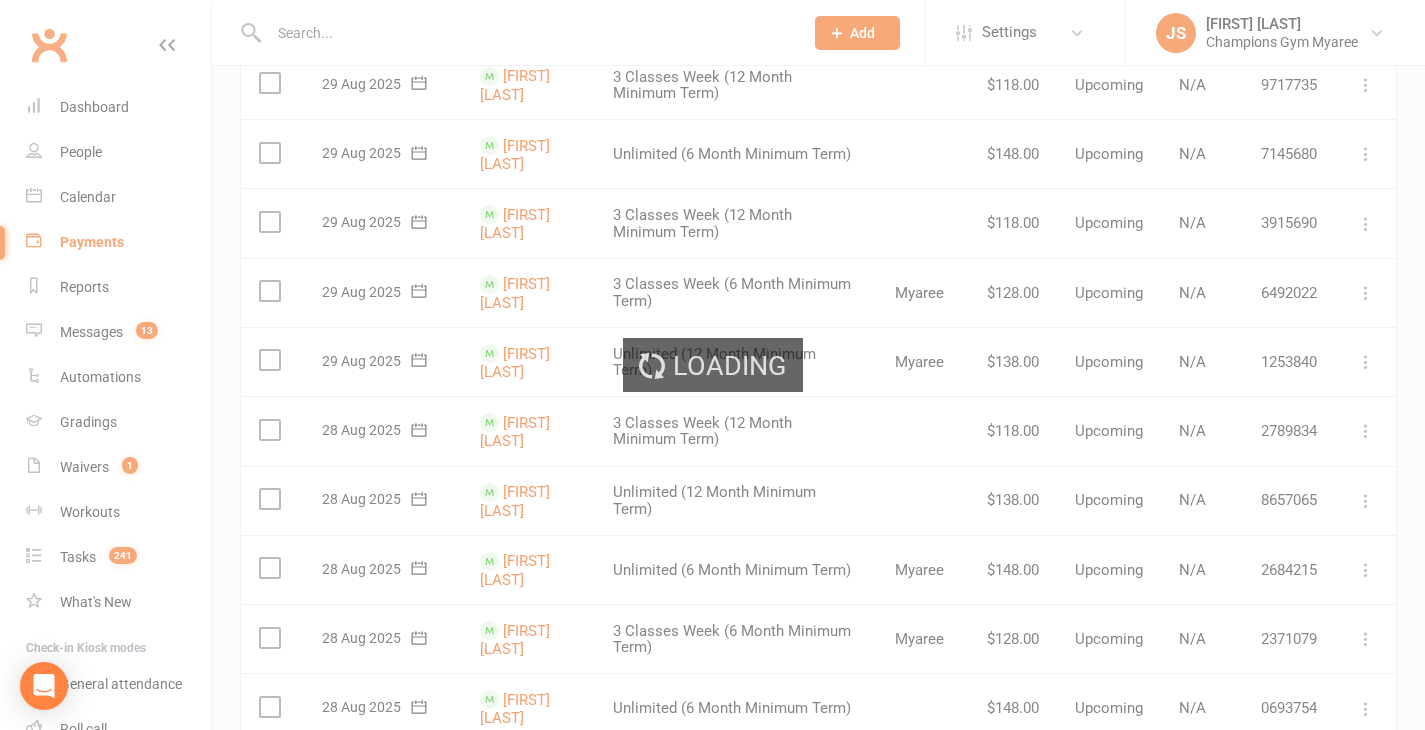 scroll, scrollTop: 0, scrollLeft: 0, axis: both 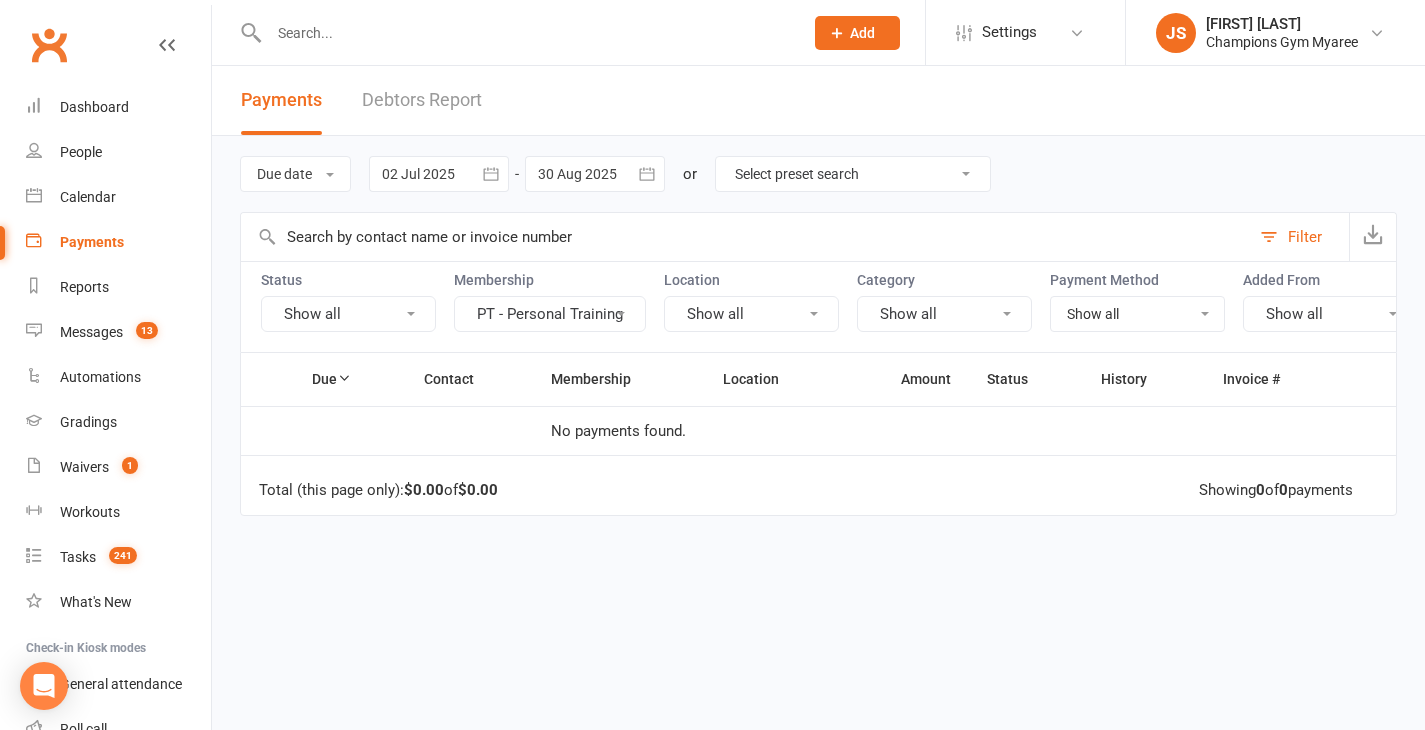 click on "Show all" at bounding box center (348, 314) 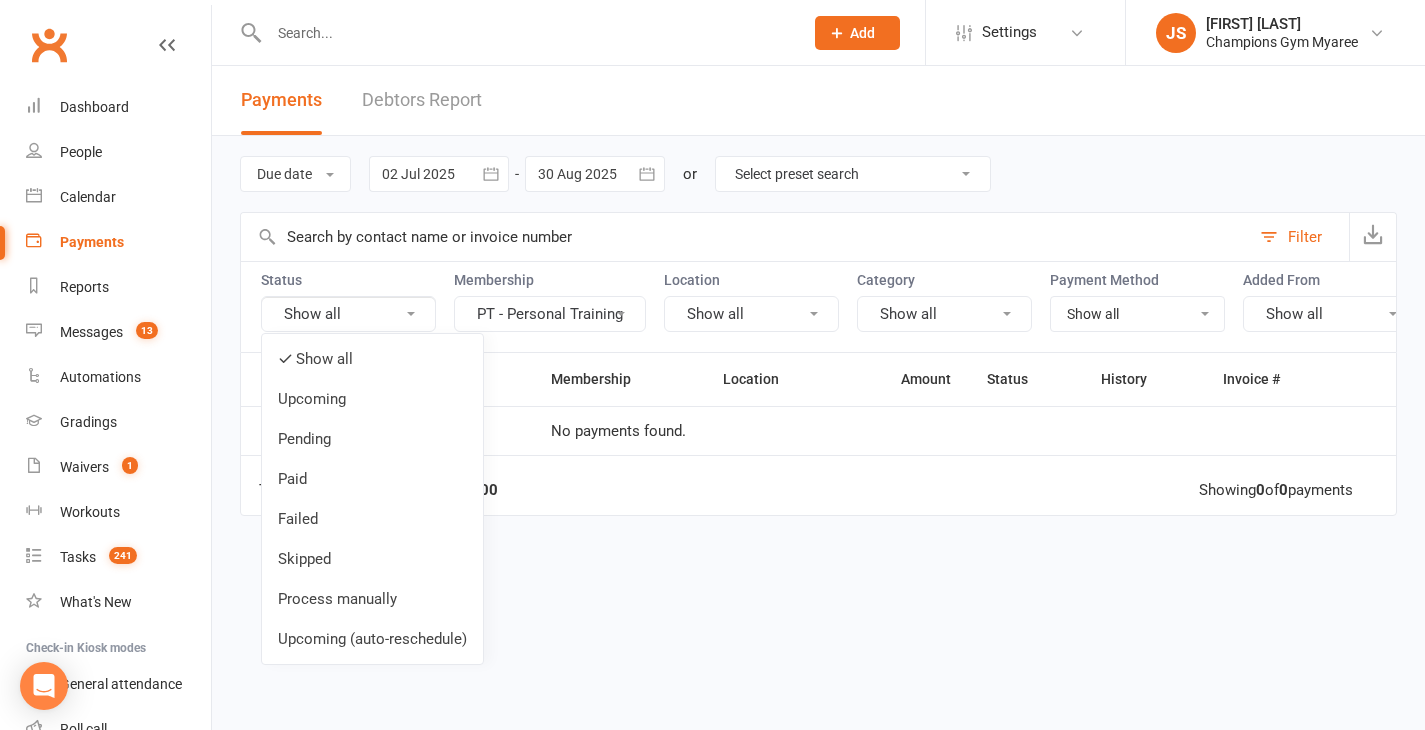 click on "Status" at bounding box center (348, 280) 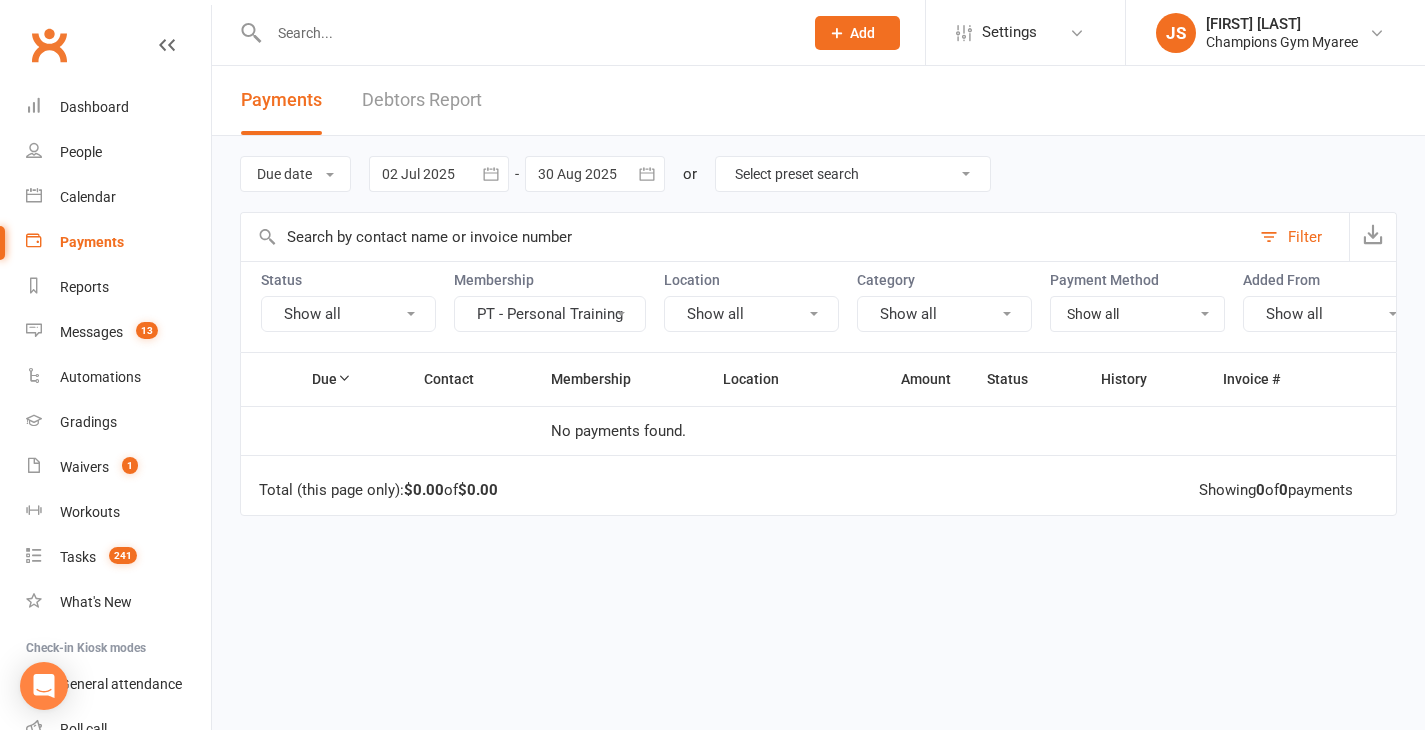 click on "PT - Personal Training" at bounding box center [550, 314] 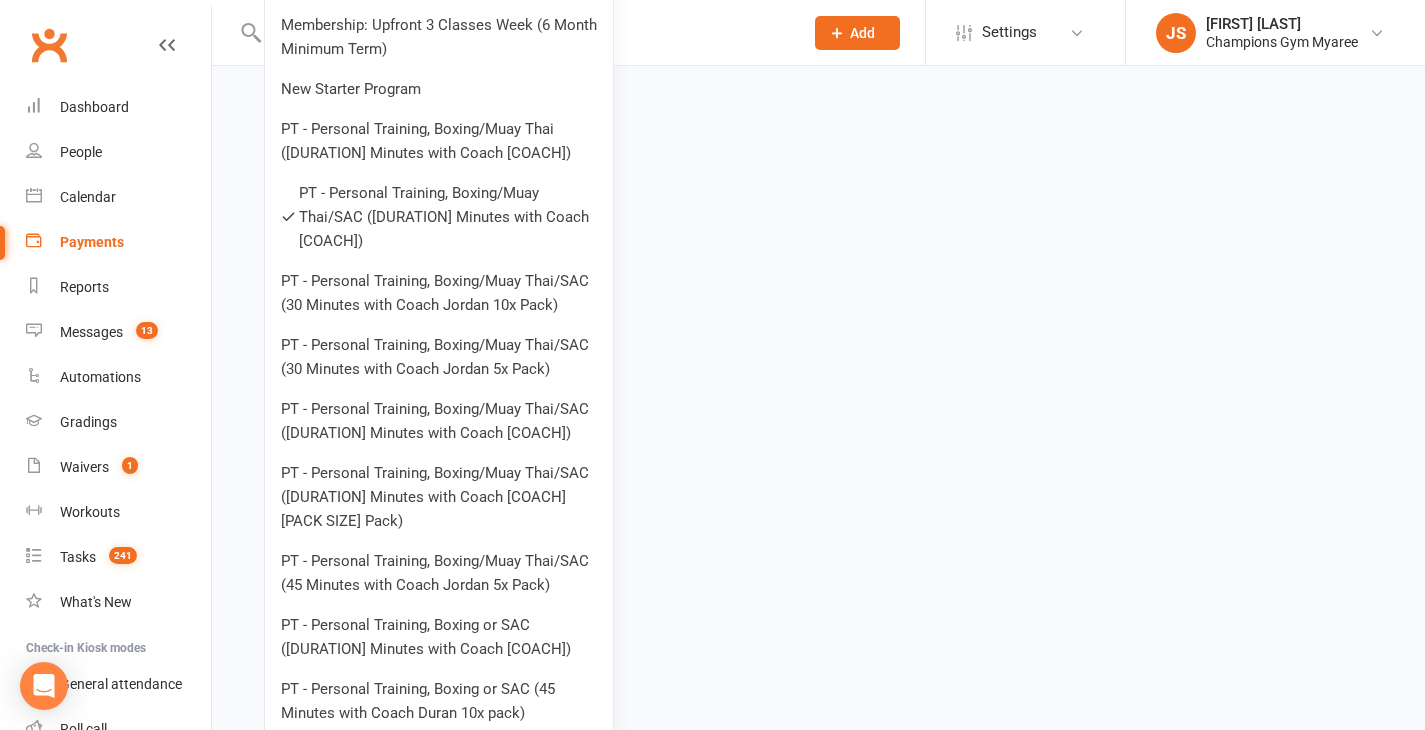scroll, scrollTop: 956, scrollLeft: 0, axis: vertical 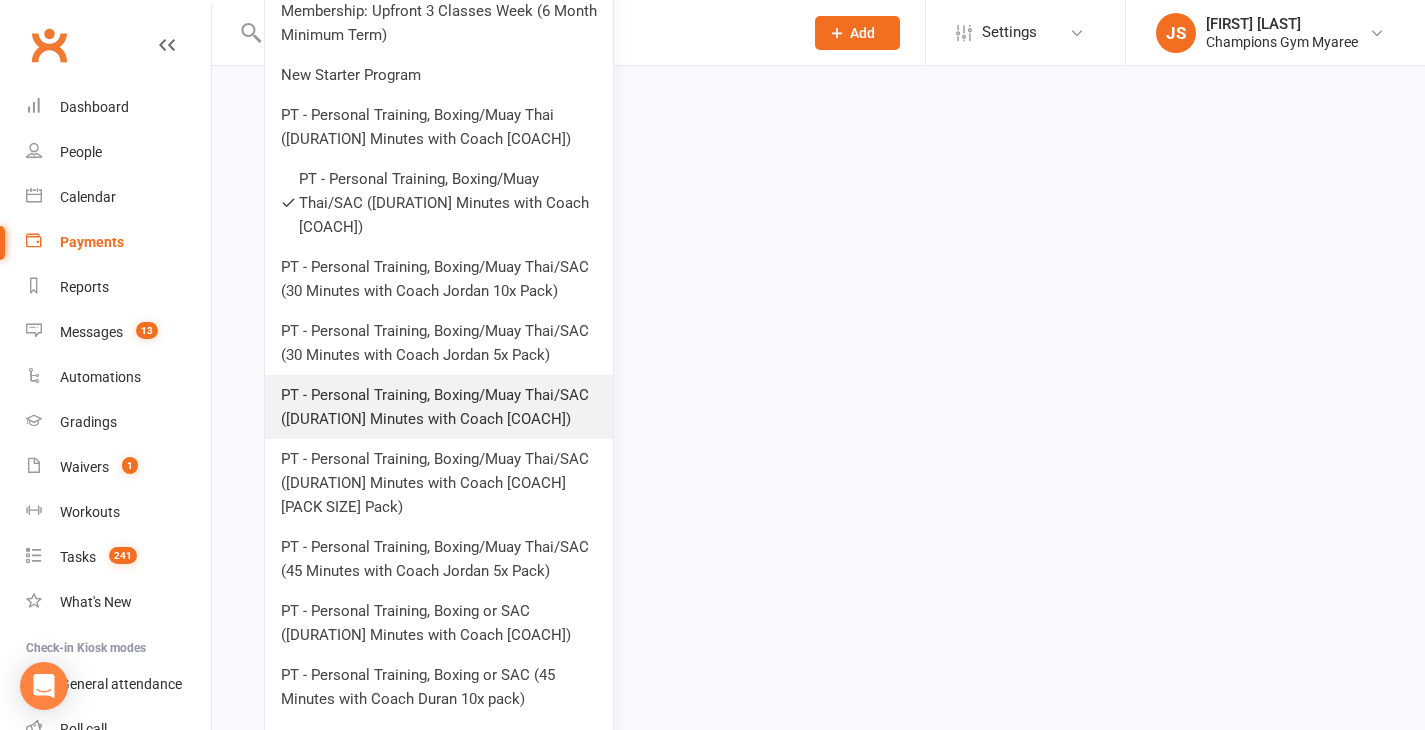 click on "PT - Personal Training, Boxing/Muay Thai/SAC ([DURATION] Minutes with Coach [COACH])" at bounding box center (439, 407) 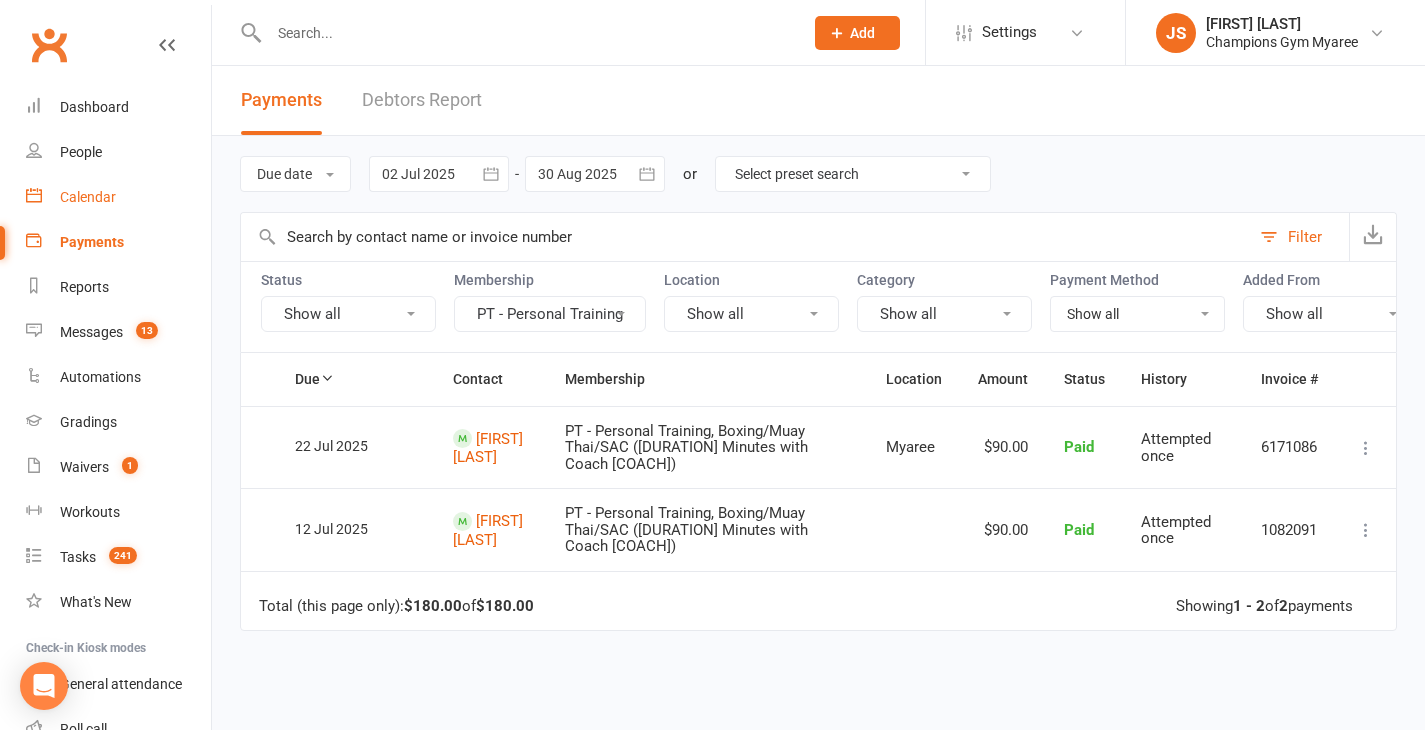 click on "Calendar" at bounding box center [118, 197] 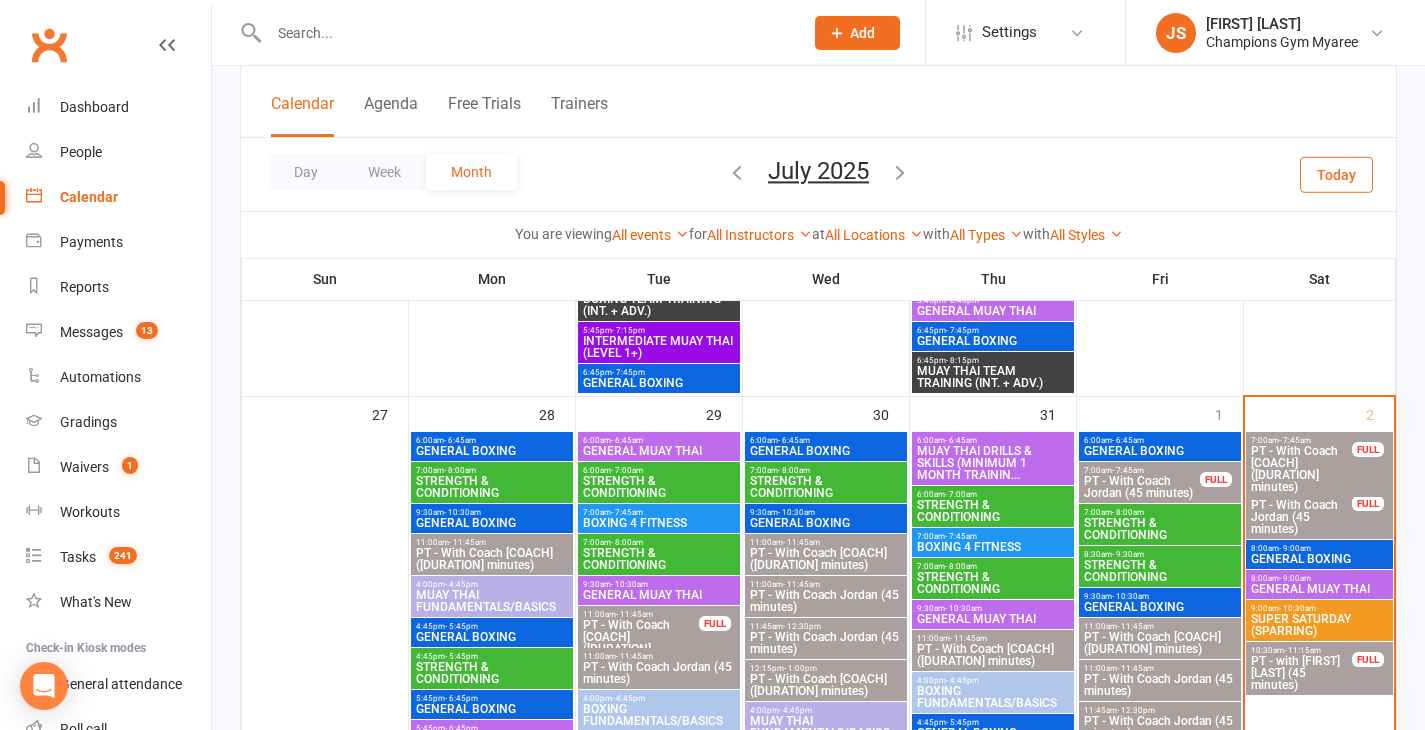 scroll, scrollTop: 2396, scrollLeft: 0, axis: vertical 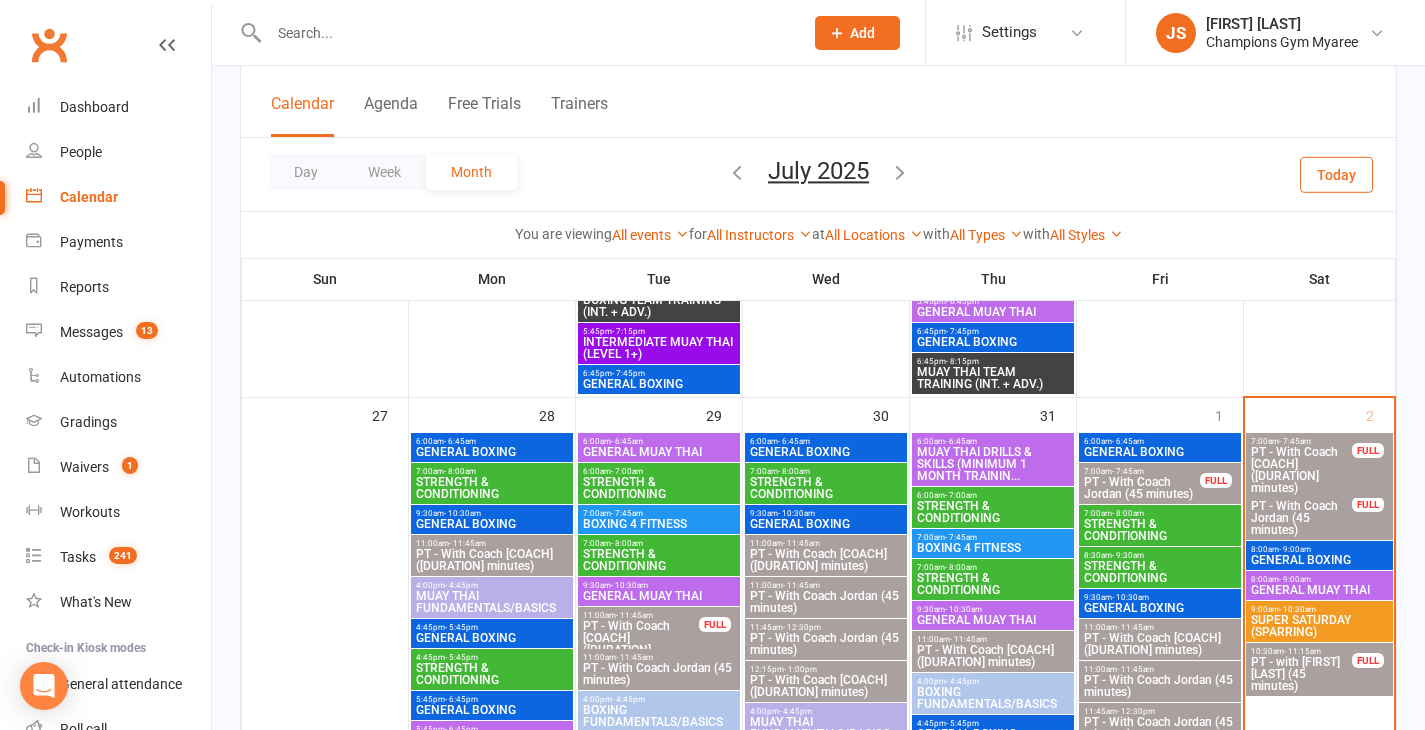 click on "GENERAL MUAY THAI" at bounding box center (1319, 590) 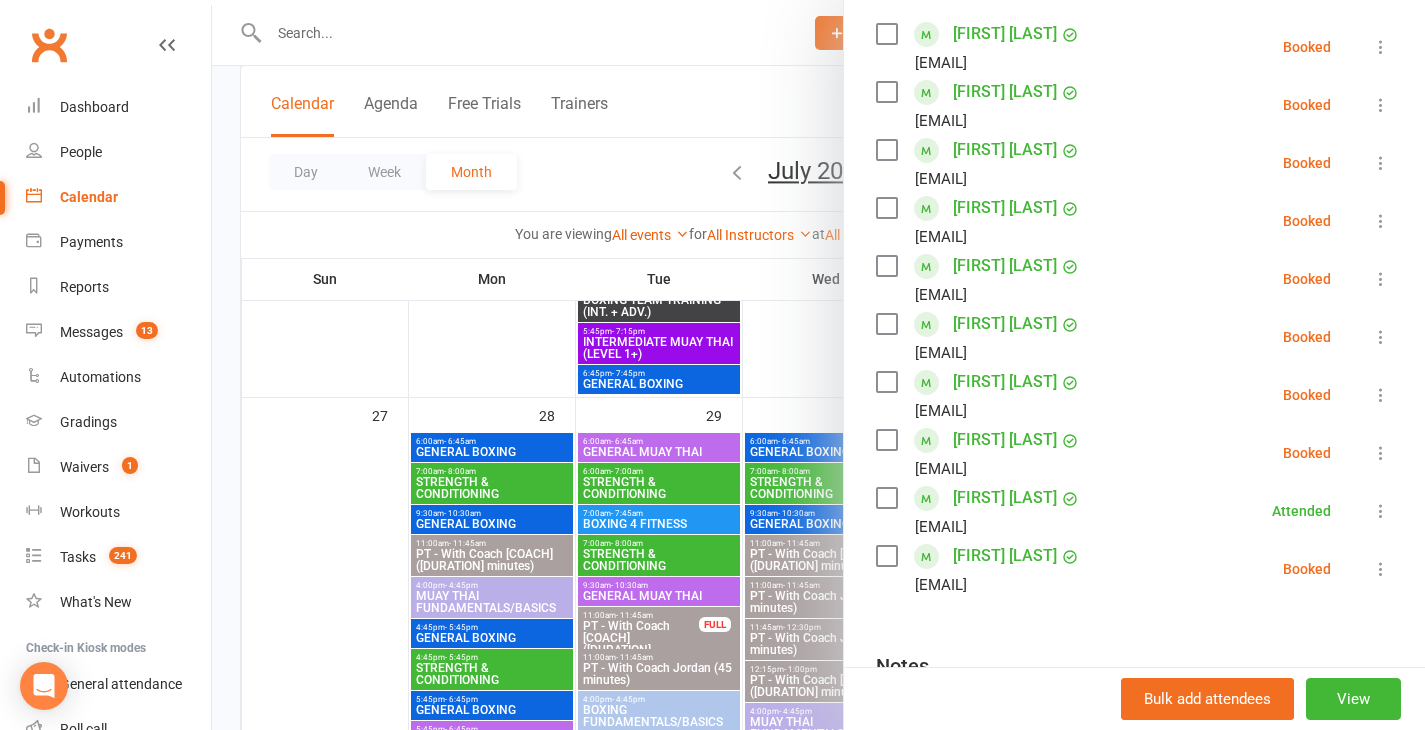 scroll, scrollTop: 360, scrollLeft: 0, axis: vertical 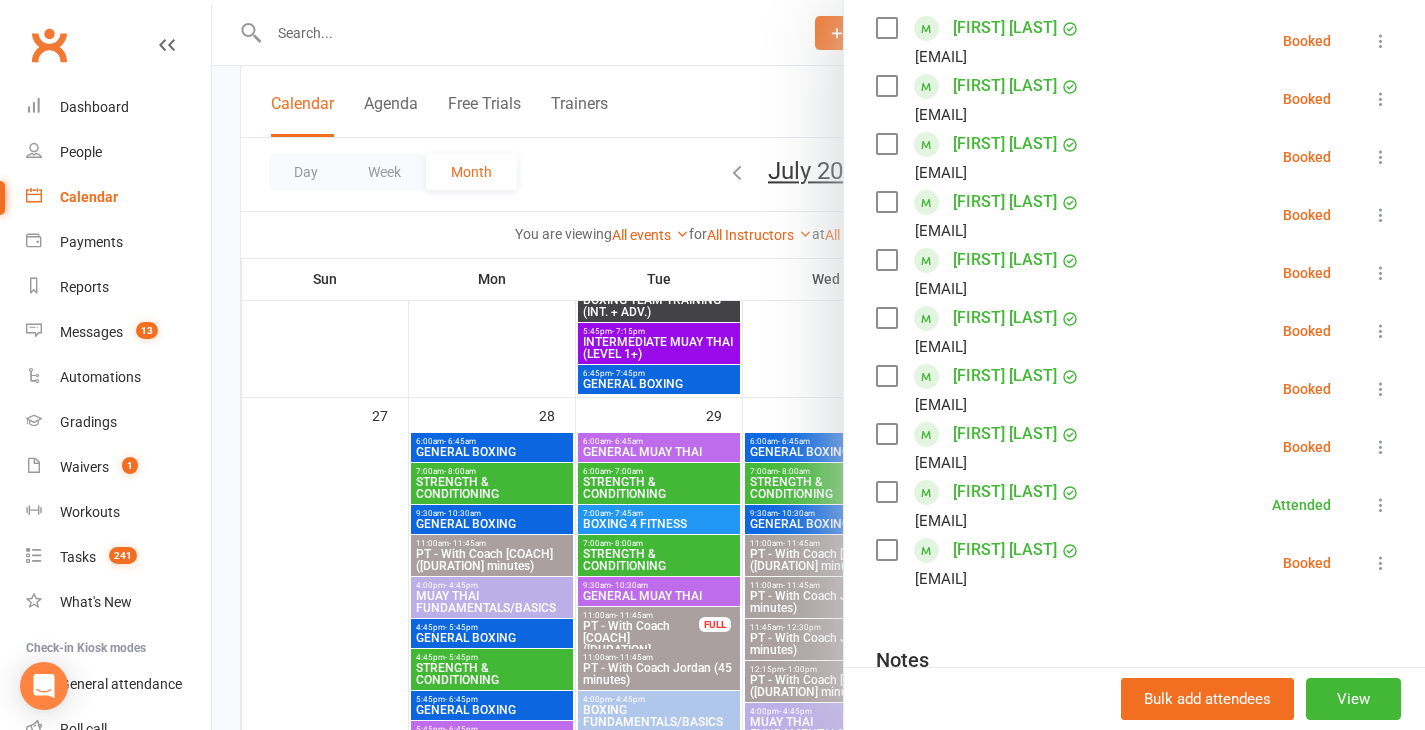 click at bounding box center (818, 365) 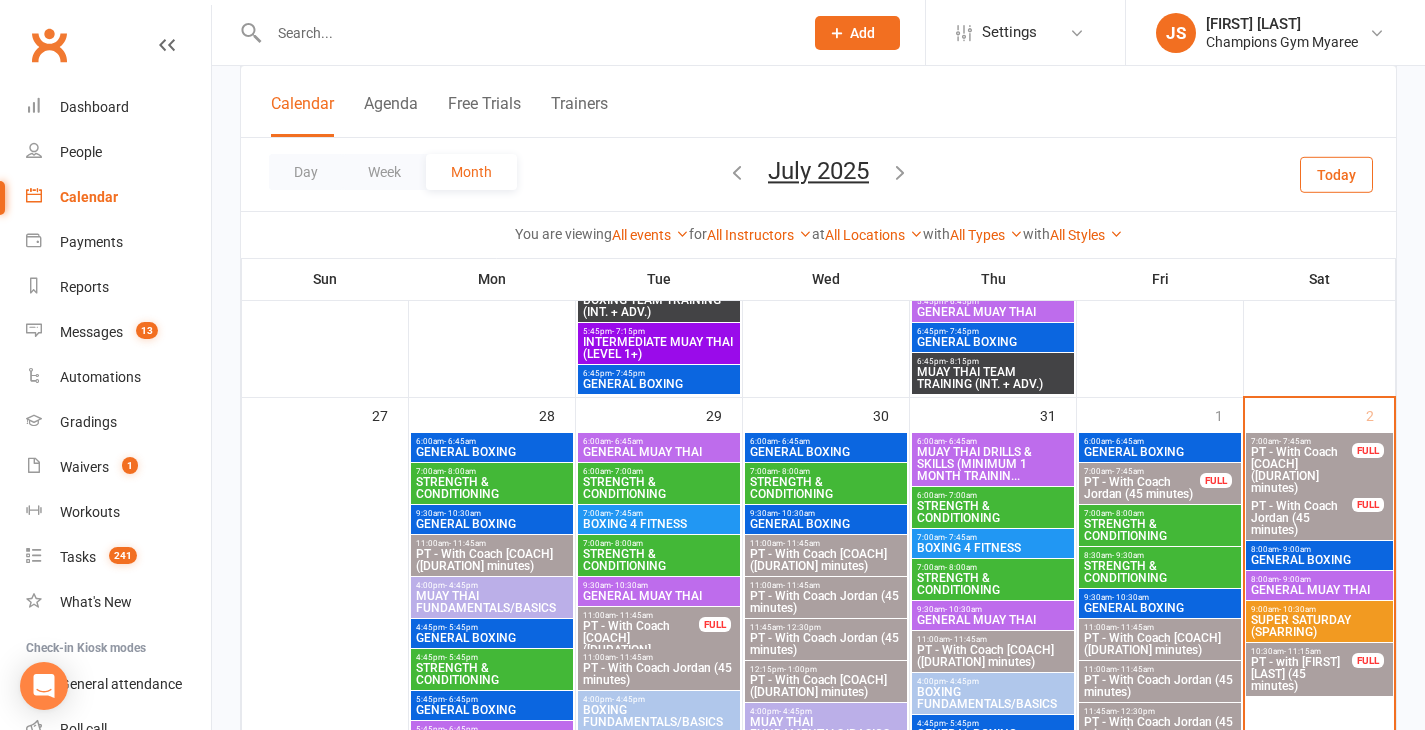 click on "GENERAL BOXING" at bounding box center [1319, 560] 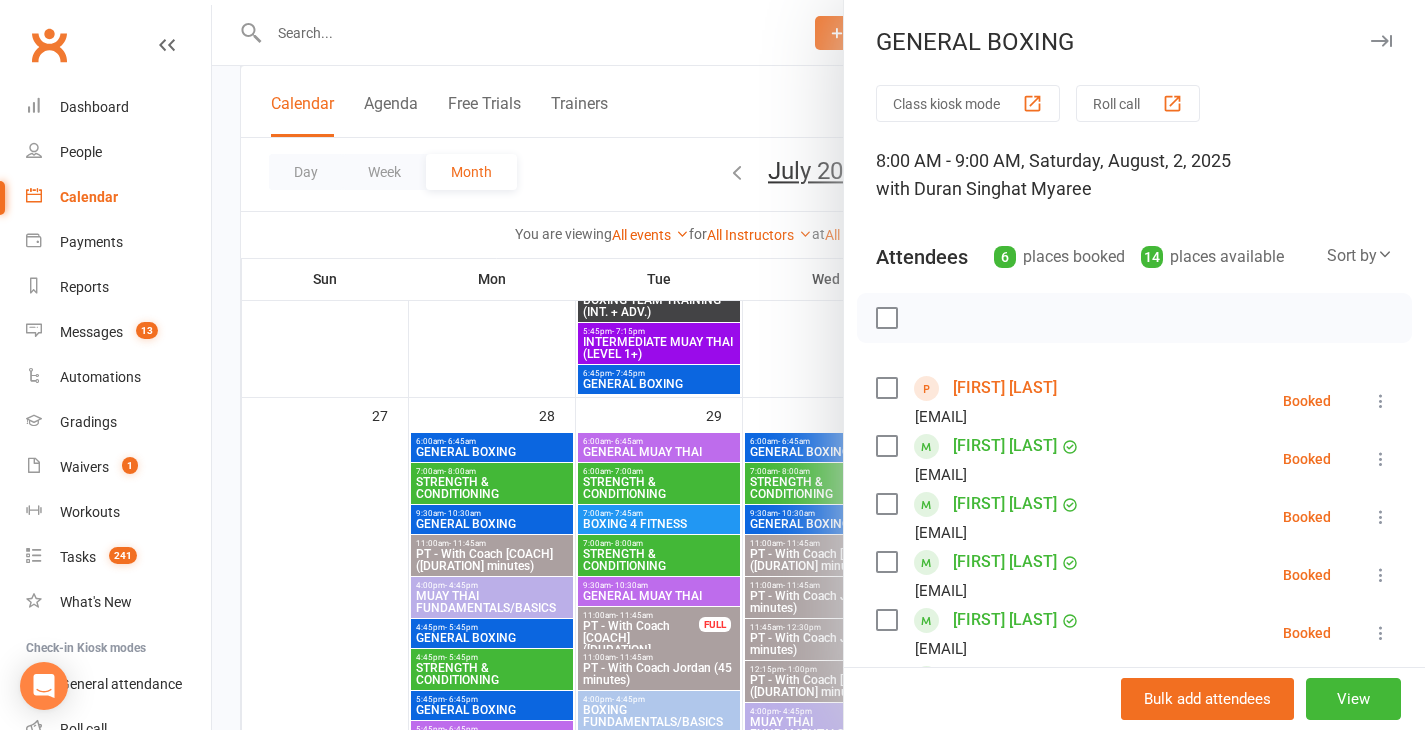 click at bounding box center (818, 365) 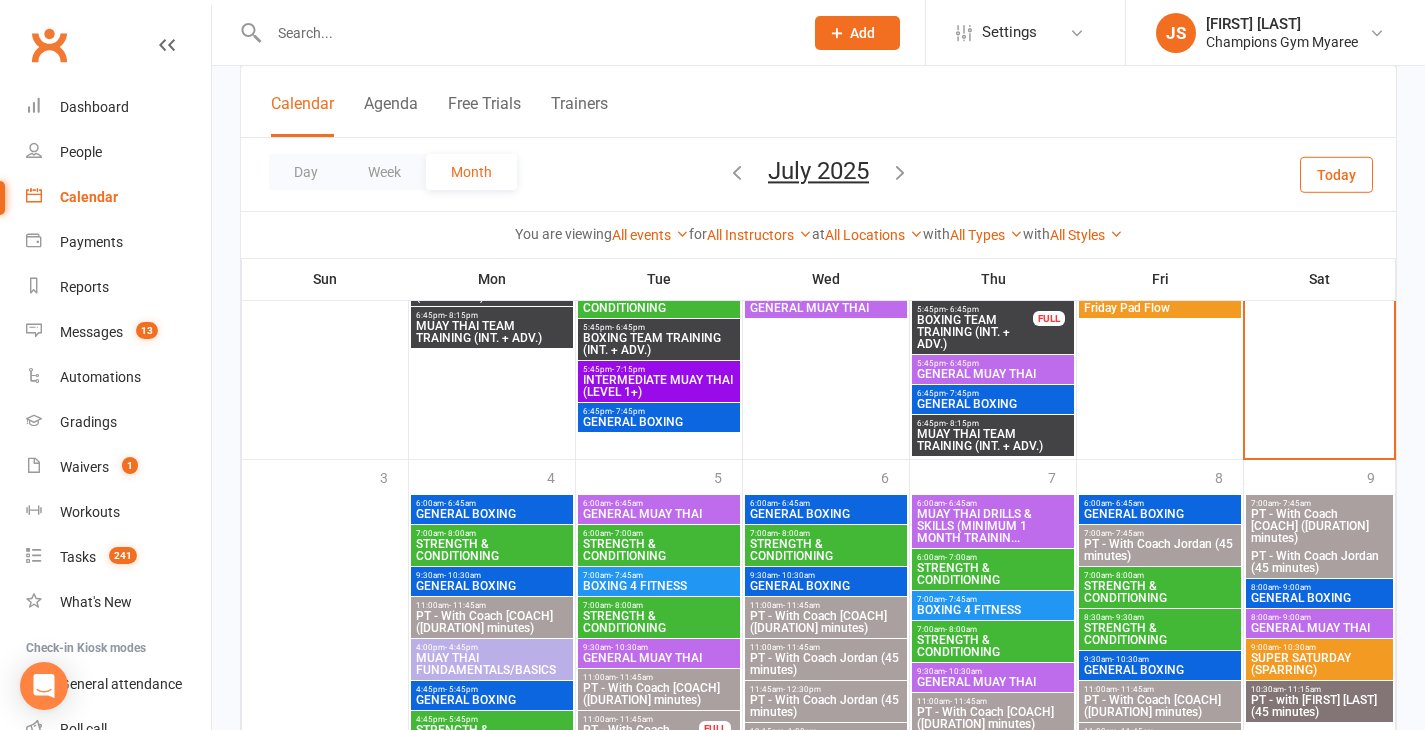 scroll, scrollTop: 2880, scrollLeft: 0, axis: vertical 